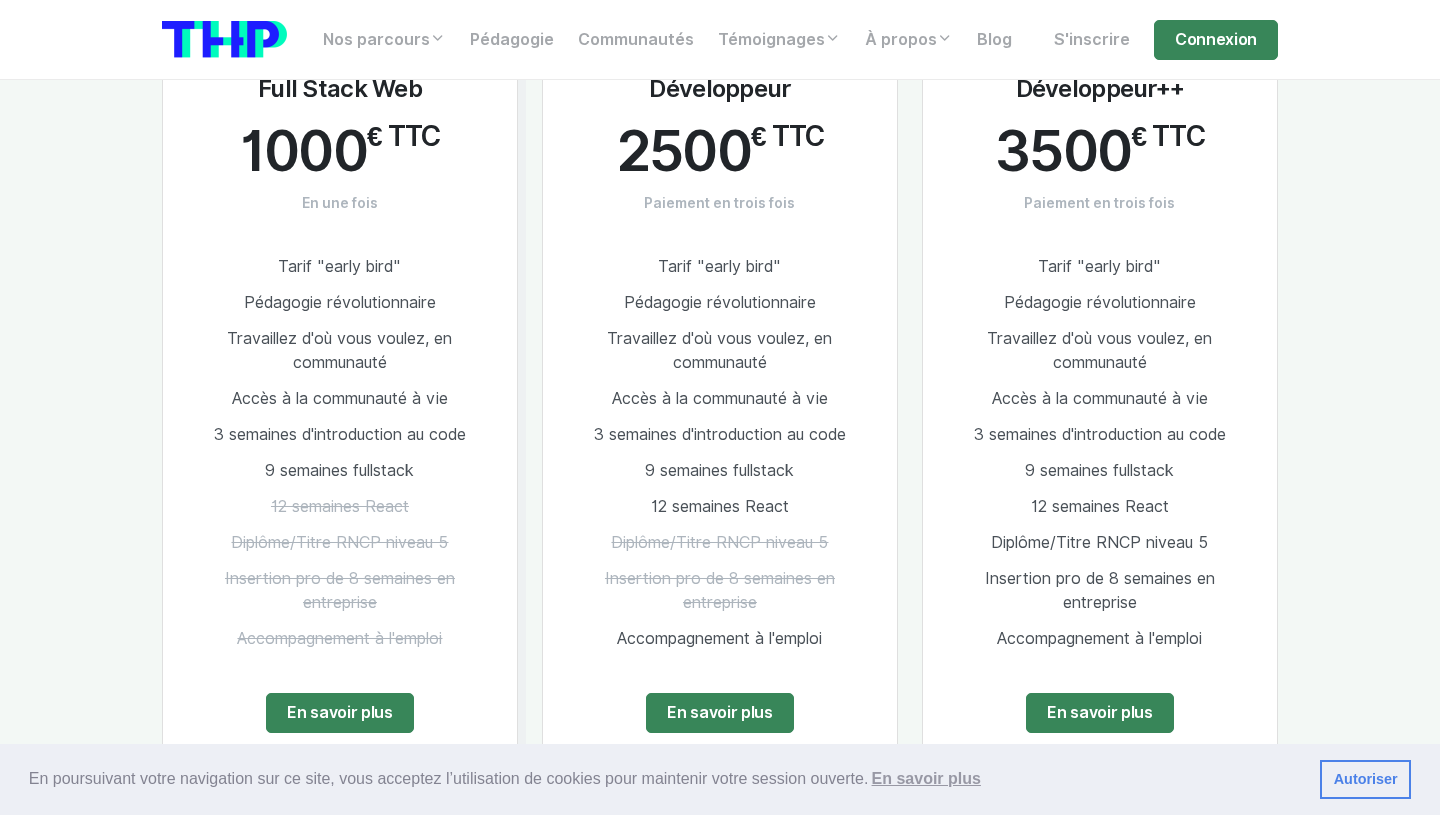 scroll, scrollTop: 2679, scrollLeft: 0, axis: vertical 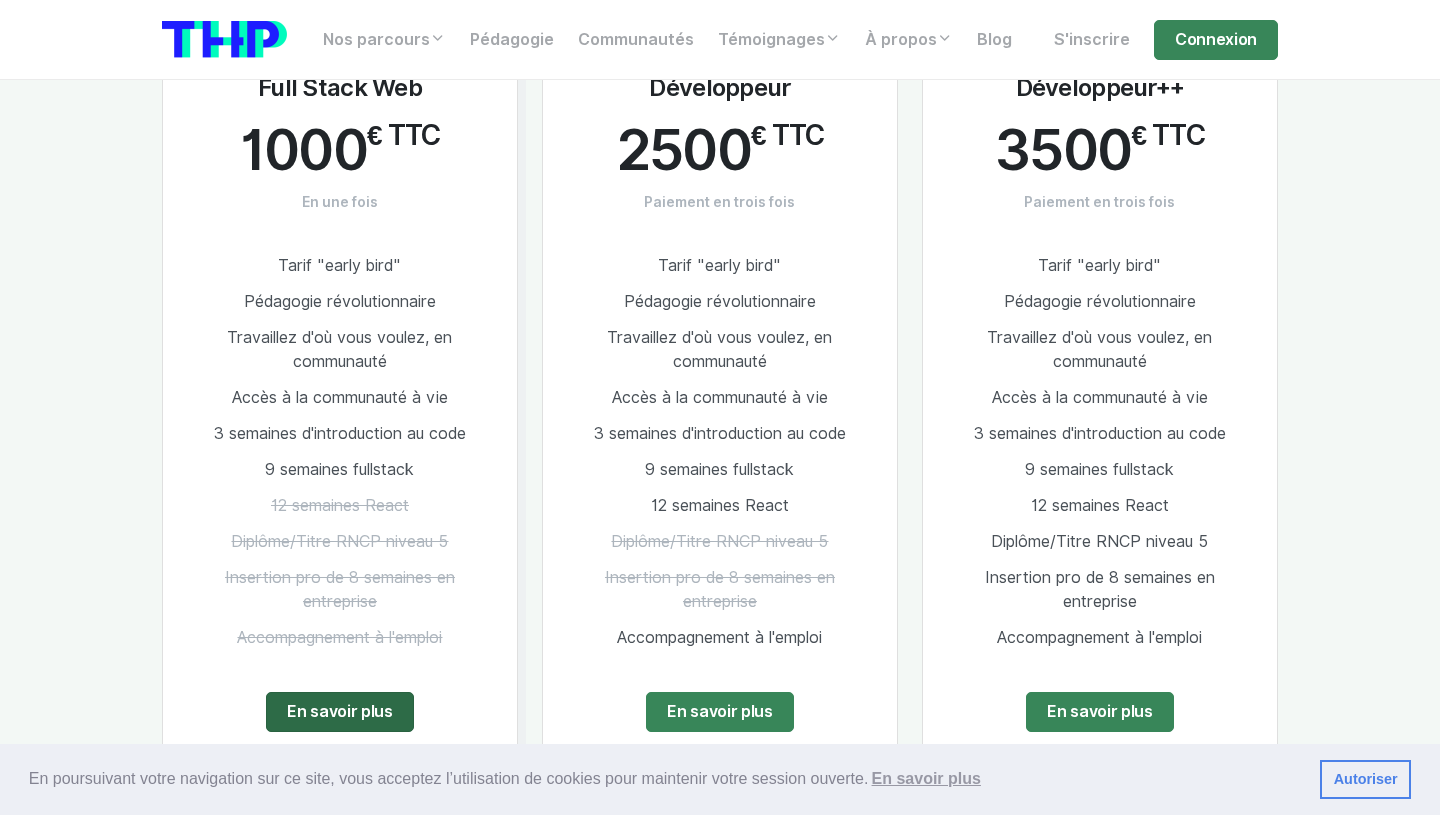 click on "En savoir plus" at bounding box center (340, 712) 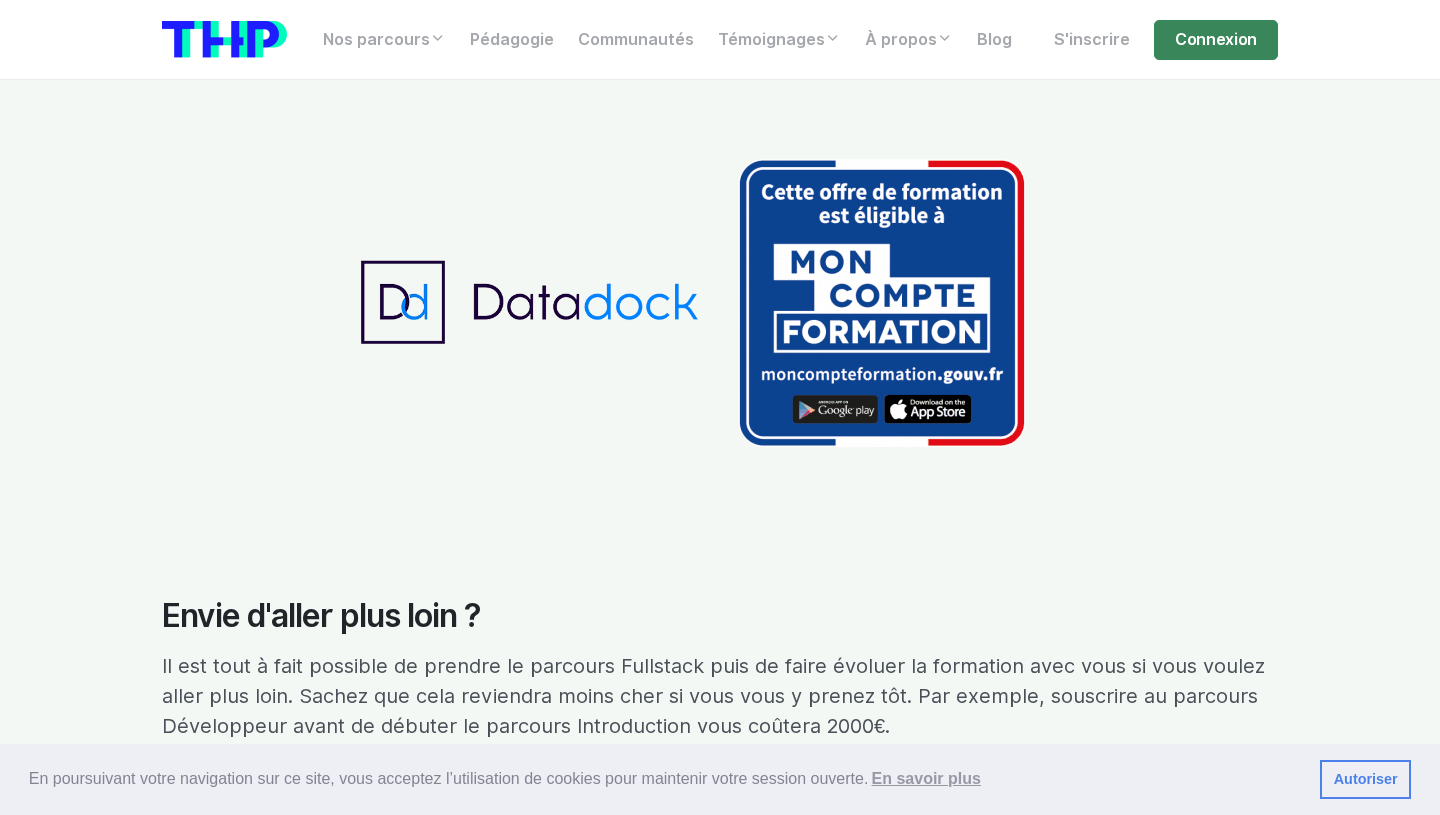 scroll, scrollTop: 11063, scrollLeft: 0, axis: vertical 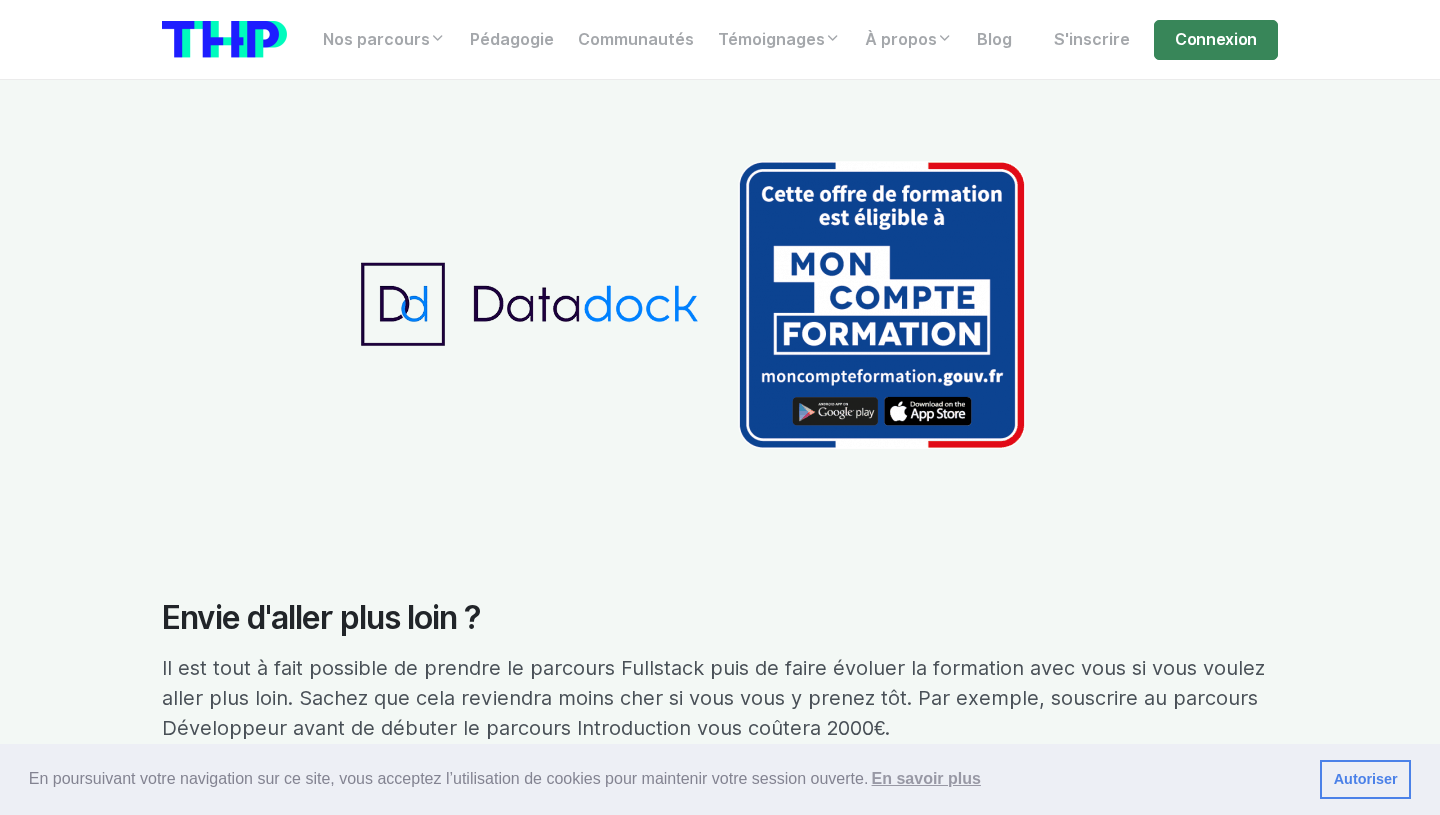 click at bounding box center [882, 305] 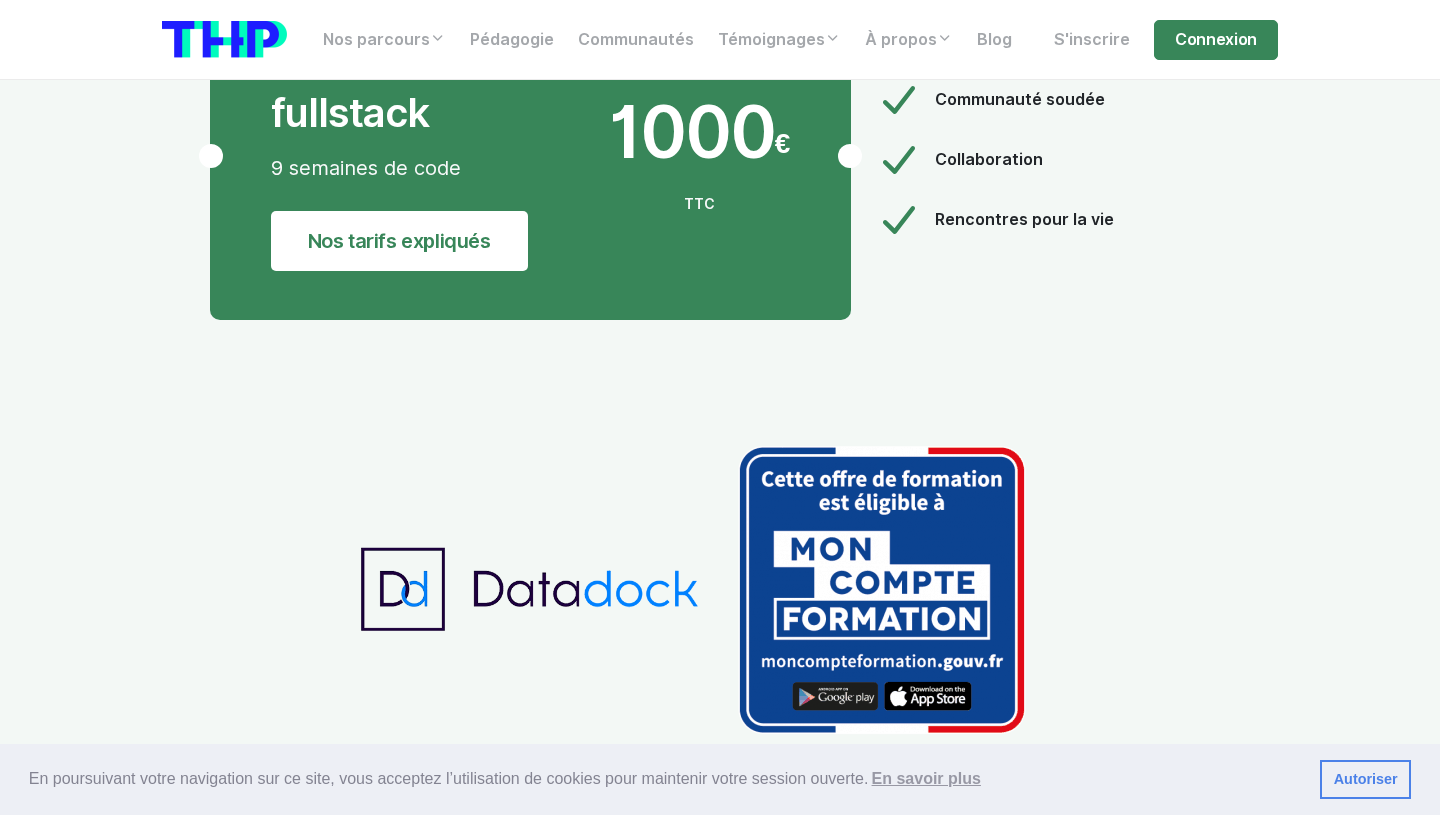 scroll, scrollTop: 10775, scrollLeft: 0, axis: vertical 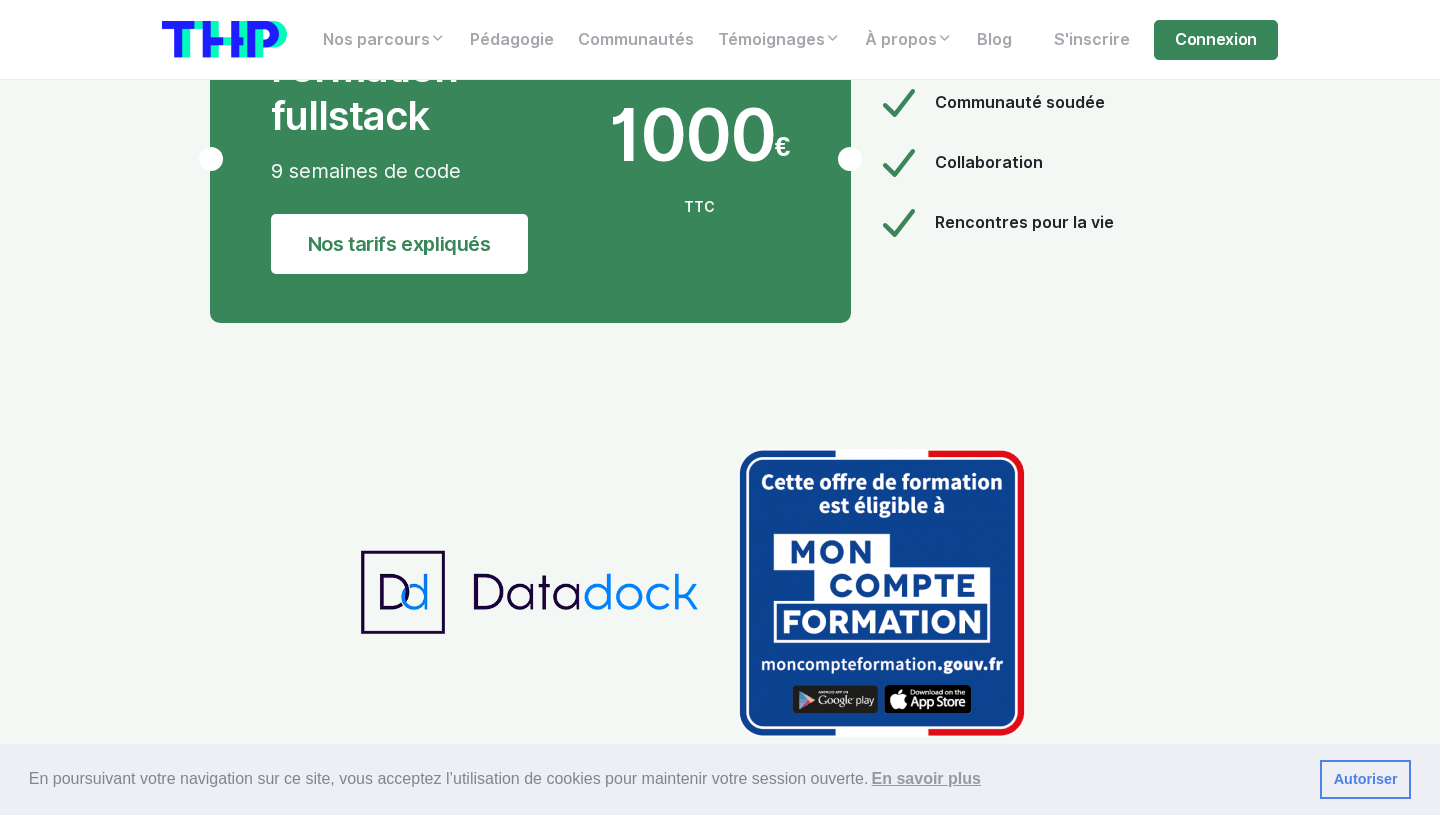 drag, startPoint x: 691, startPoint y: 572, endPoint x: 490, endPoint y: 0, distance: 606.2879 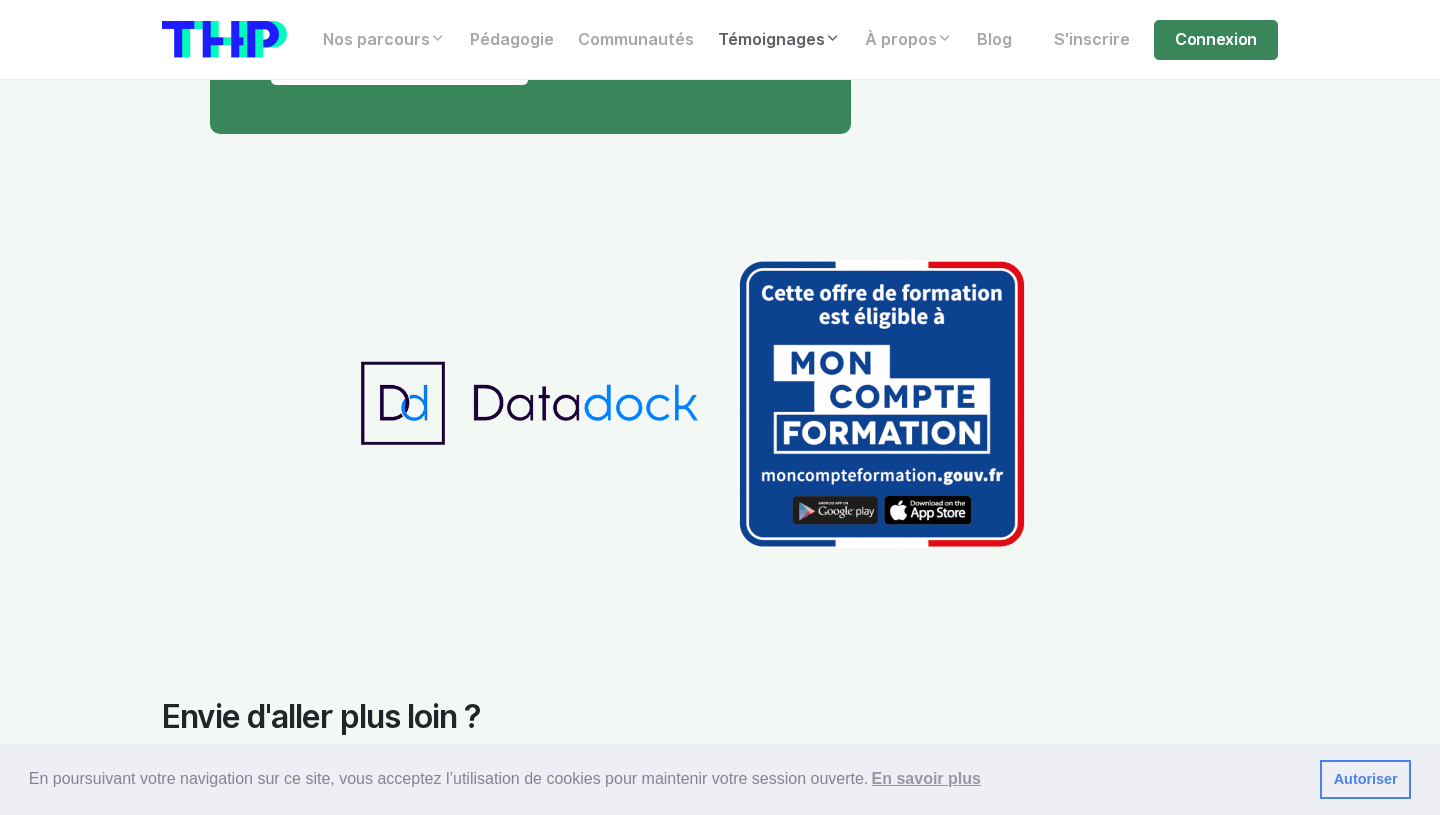 scroll, scrollTop: 11099, scrollLeft: 0, axis: vertical 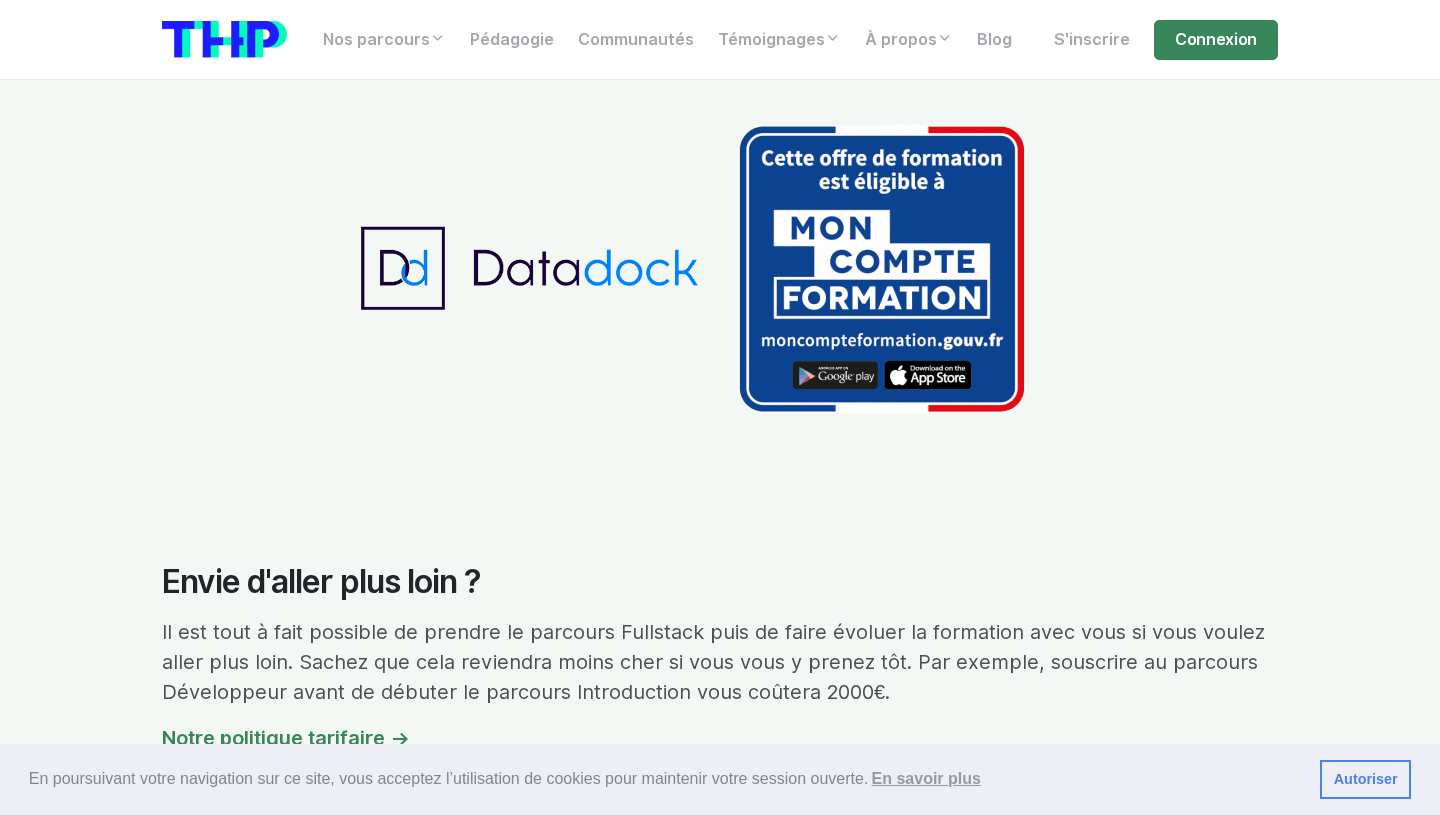 click at bounding box center (882, 269) 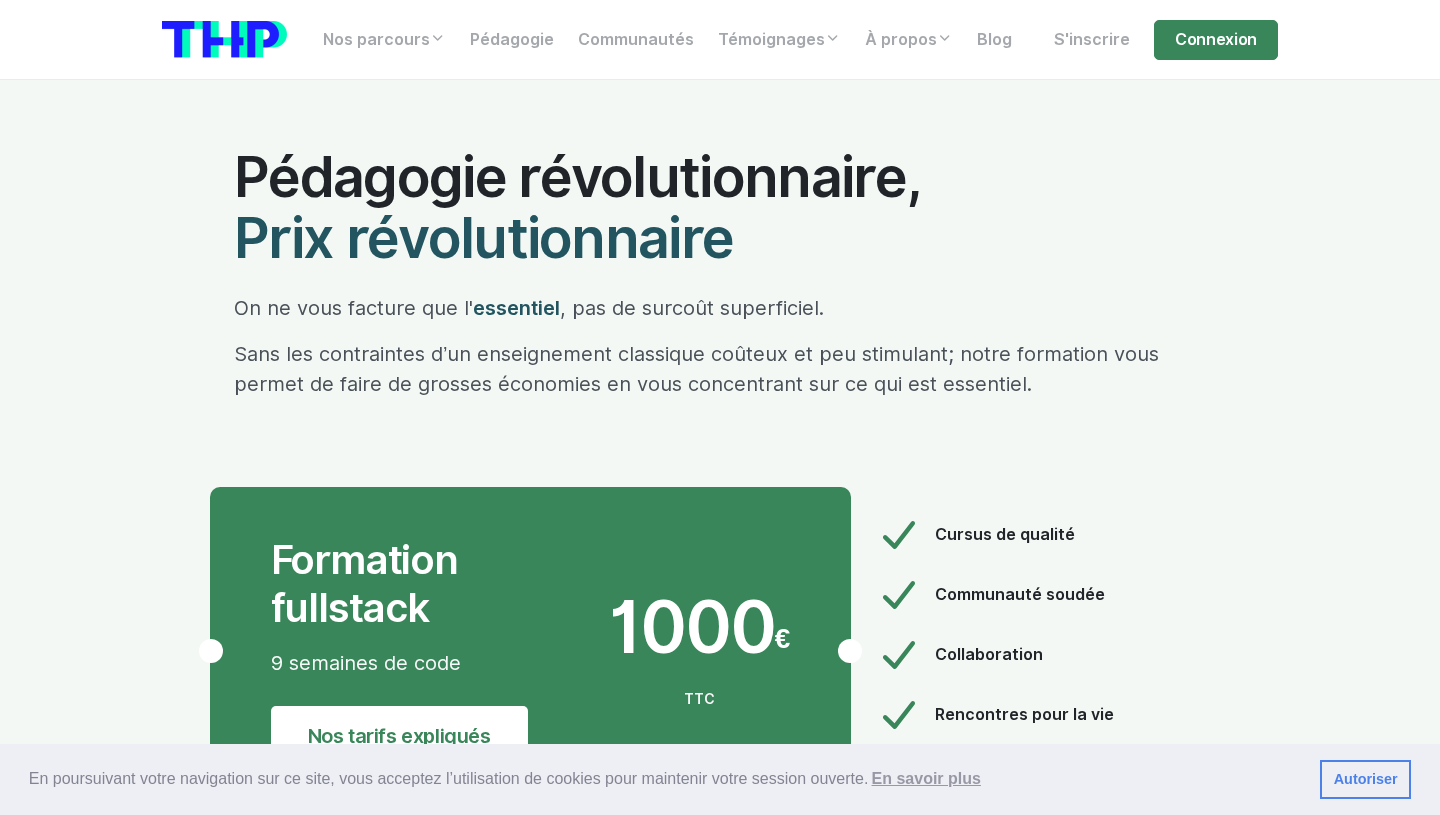 scroll, scrollTop: 10218, scrollLeft: 0, axis: vertical 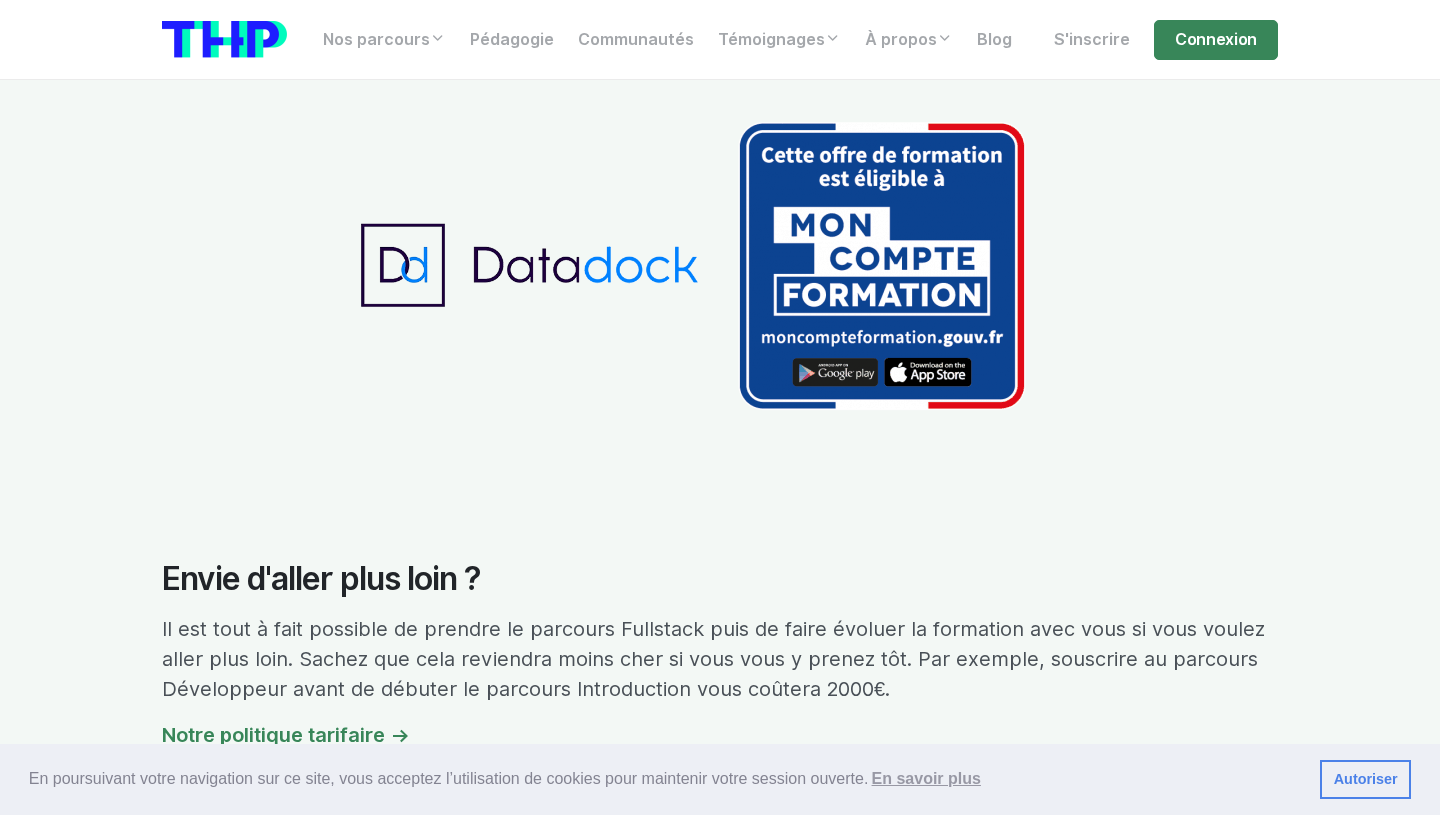 click at bounding box center [882, 266] 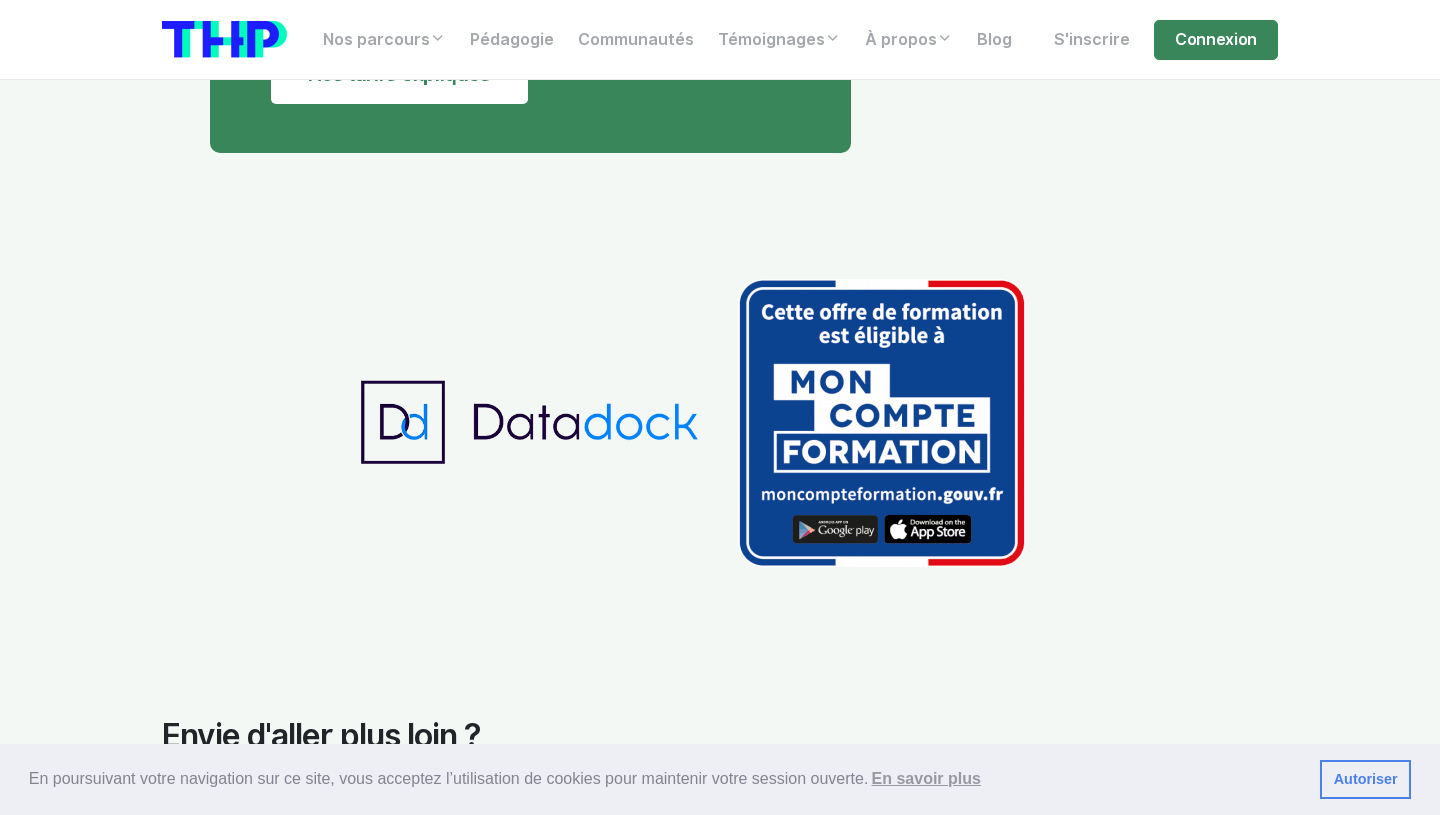 scroll, scrollTop: 10940, scrollLeft: 0, axis: vertical 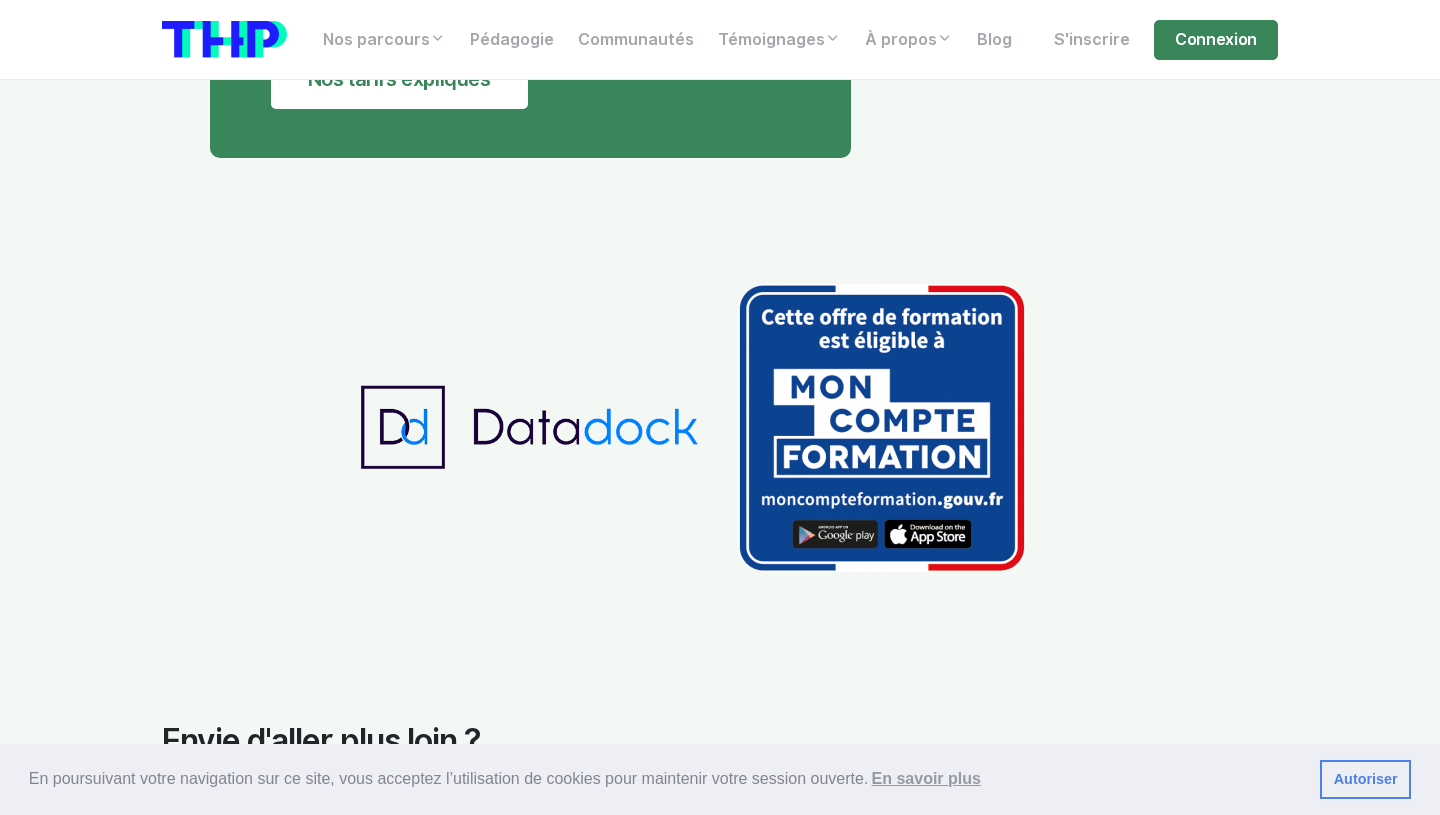 click at bounding box center [530, 428] 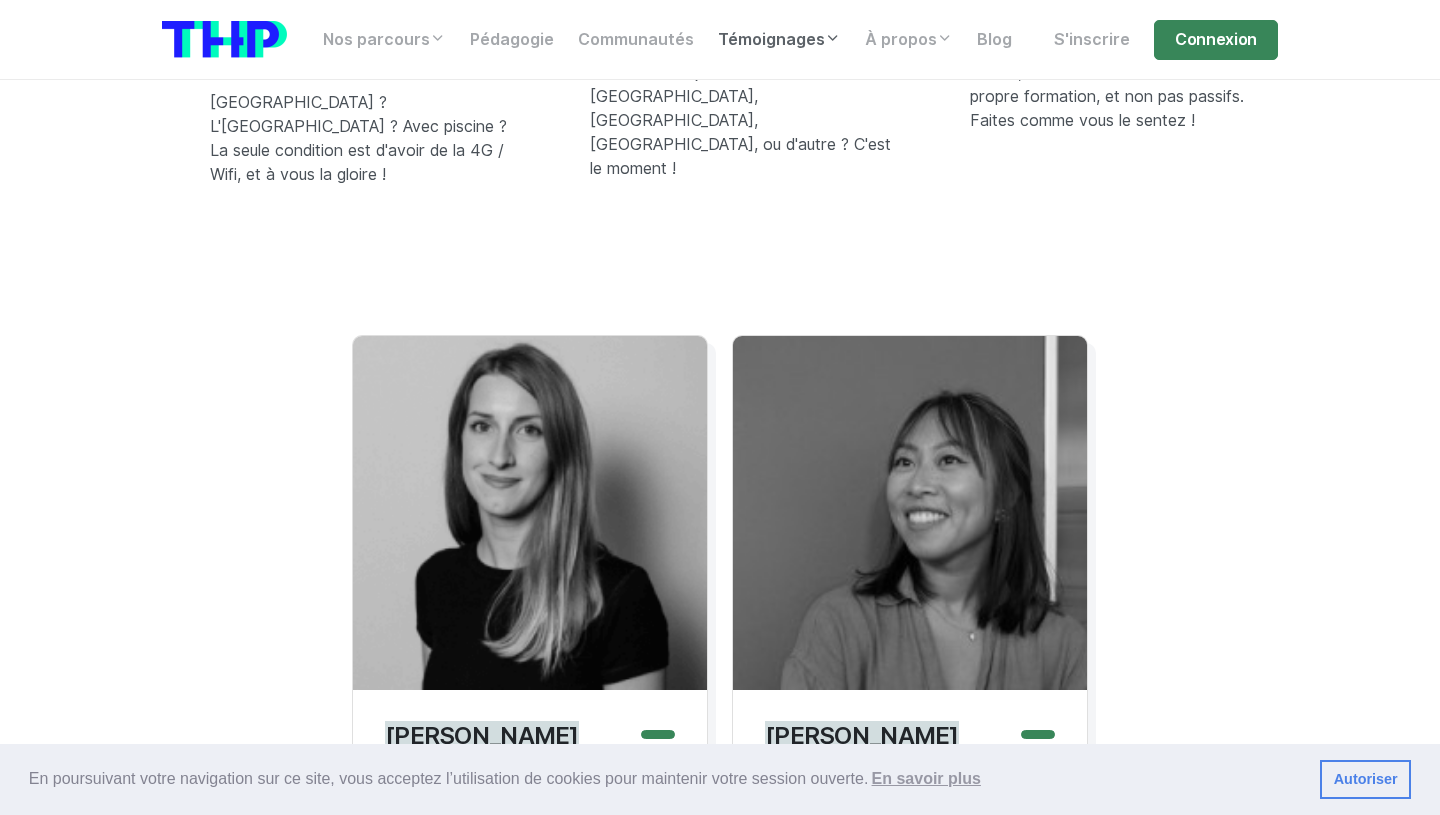 scroll, scrollTop: 8421, scrollLeft: 0, axis: vertical 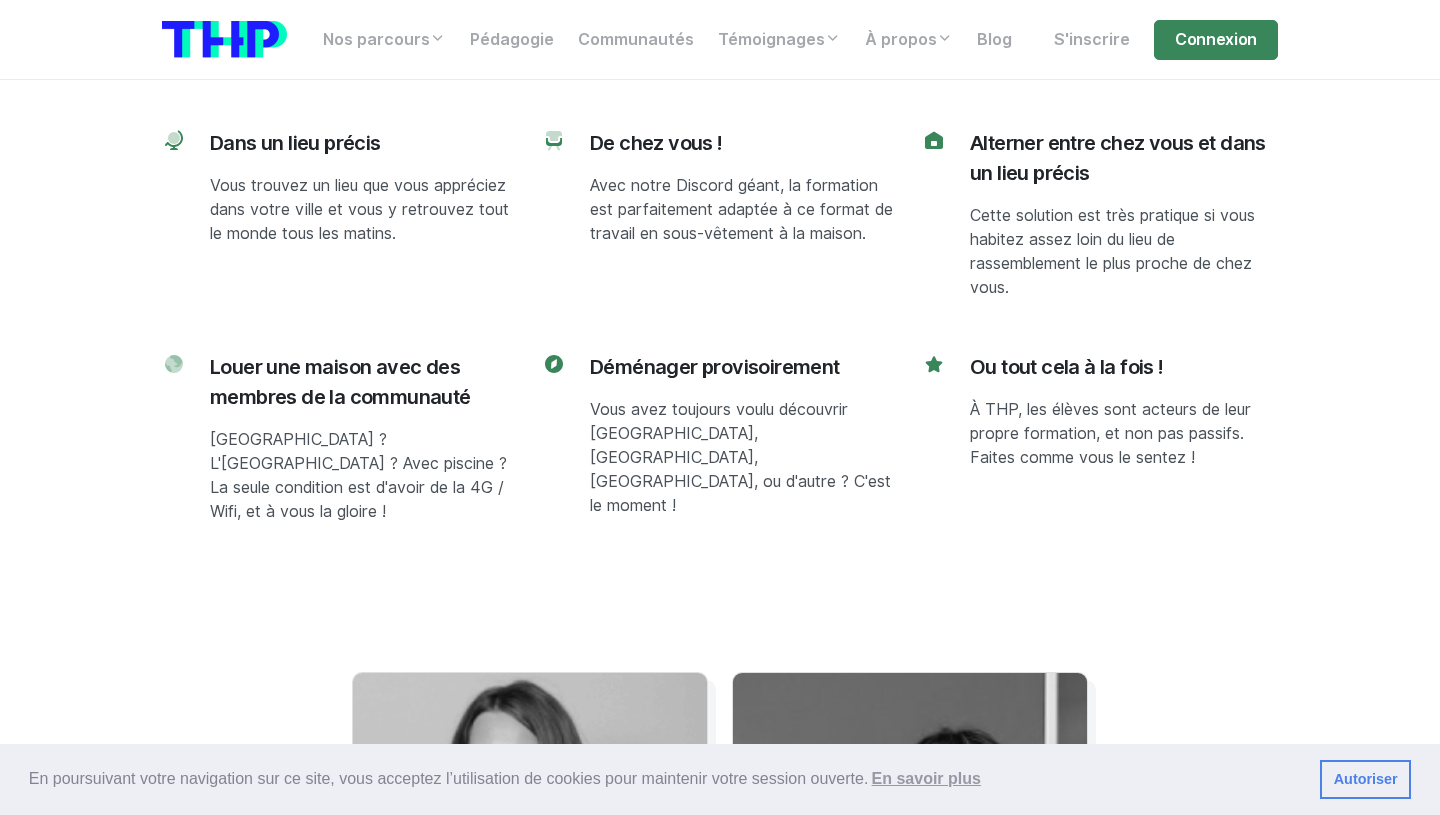 click on "Vous avez toujours voulu découvrir Lyon, Paris, Strasbourg, ou d'autre ? C'est le moment !" at bounding box center [744, 458] 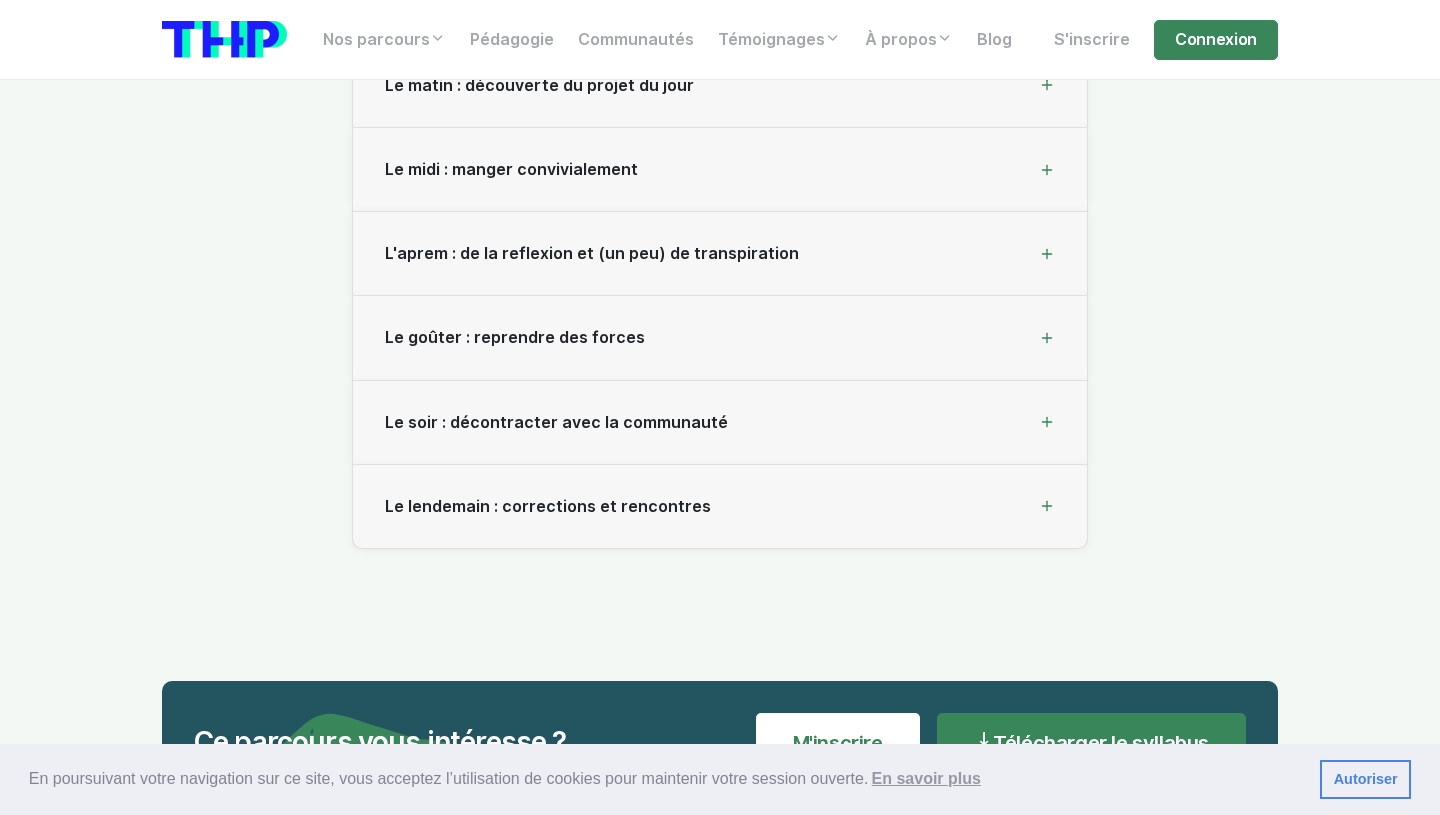 scroll, scrollTop: 6024, scrollLeft: 0, axis: vertical 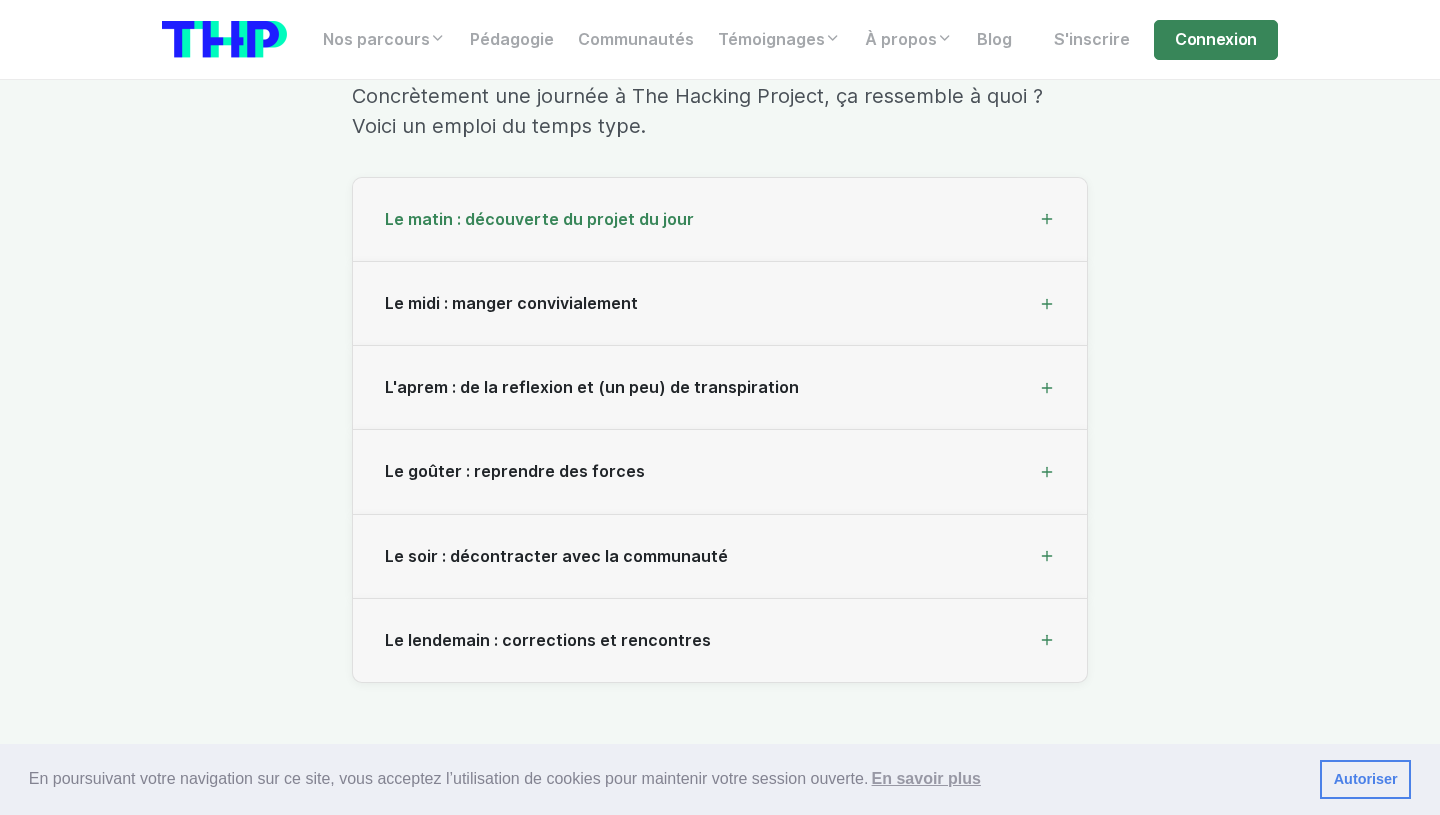 click on "Le matin : découverte du projet du jour" at bounding box center (720, 220) 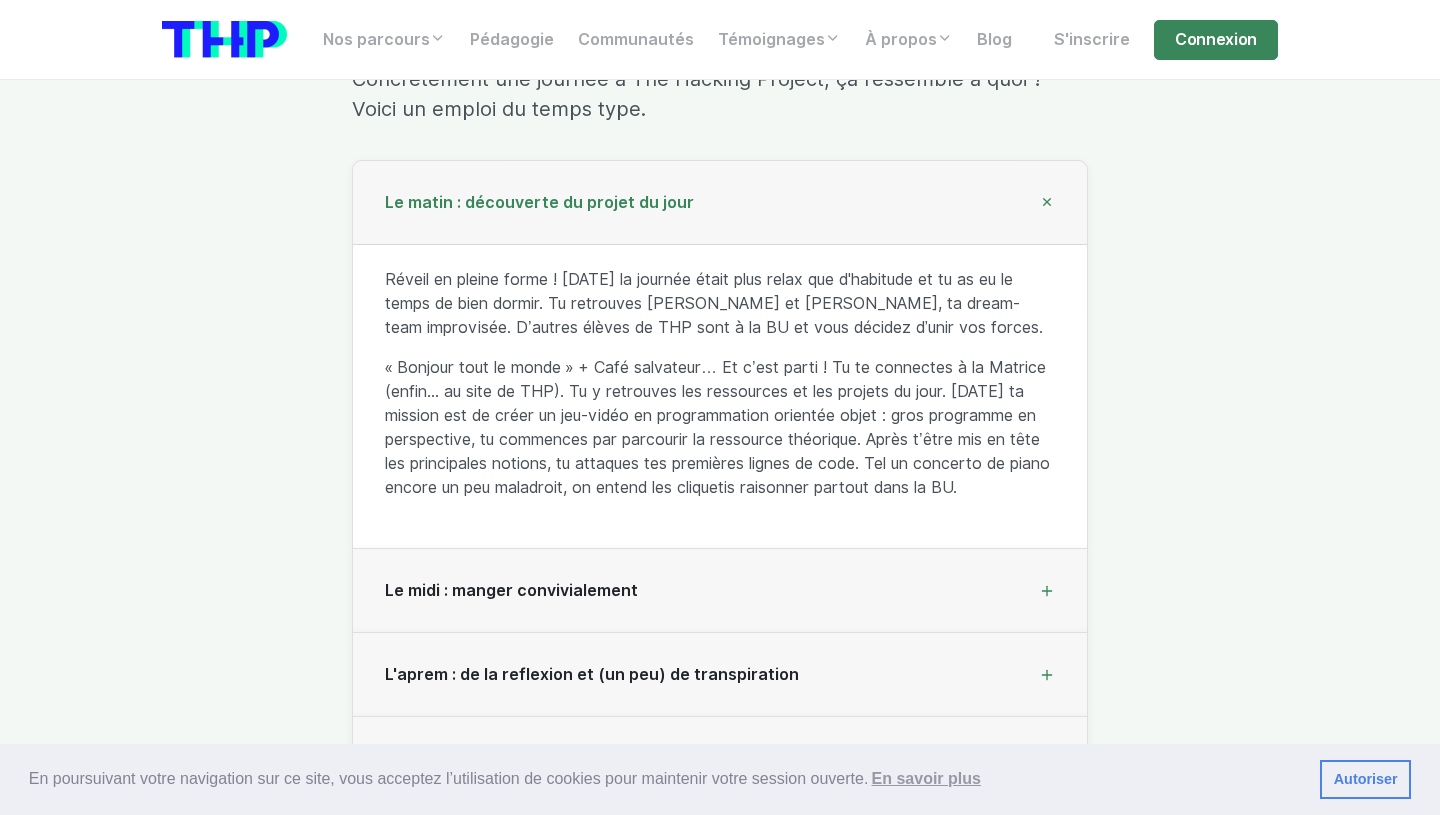 scroll, scrollTop: 6042, scrollLeft: 0, axis: vertical 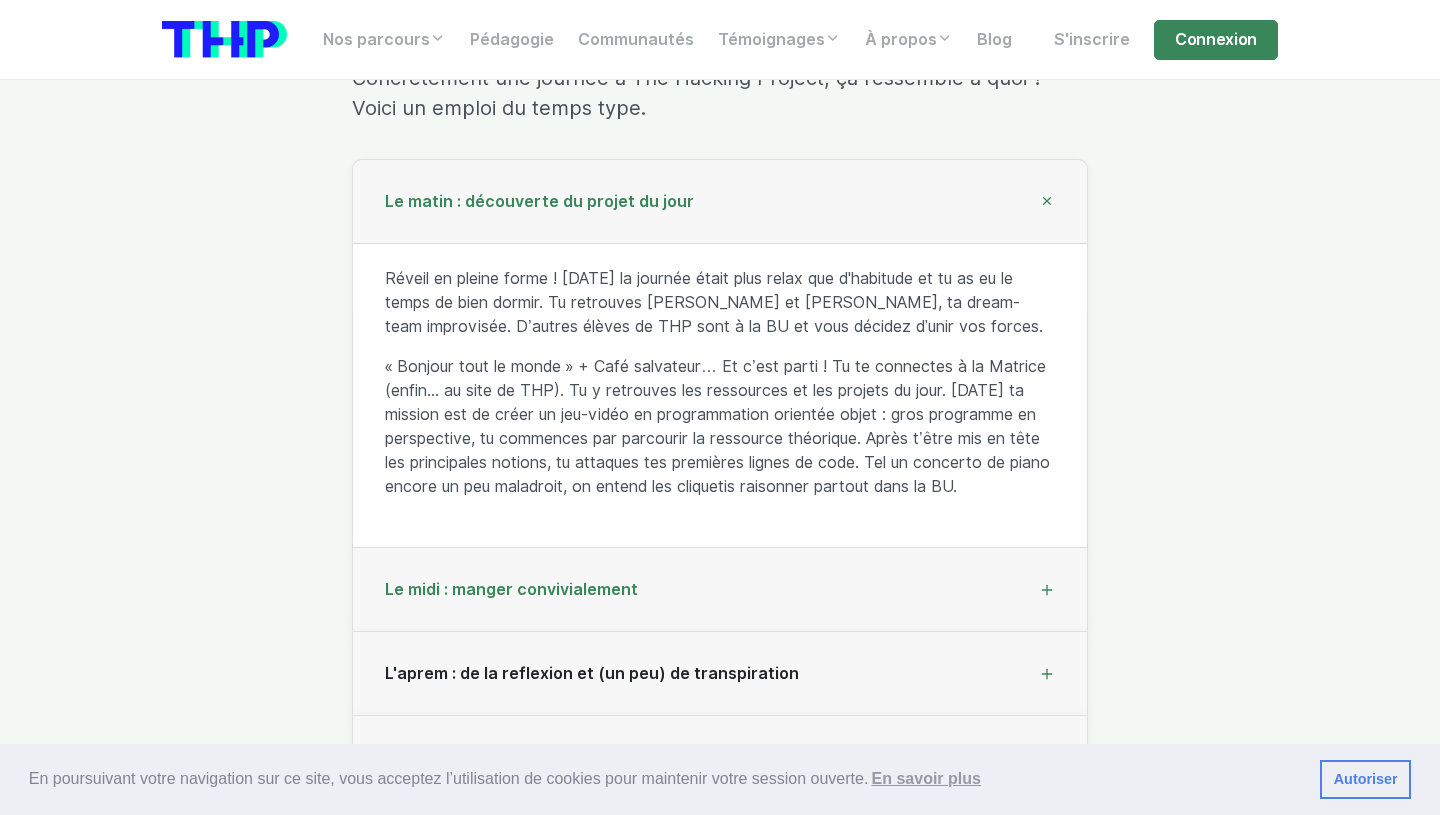 click on "Le midi : manger convivialement" at bounding box center (720, 590) 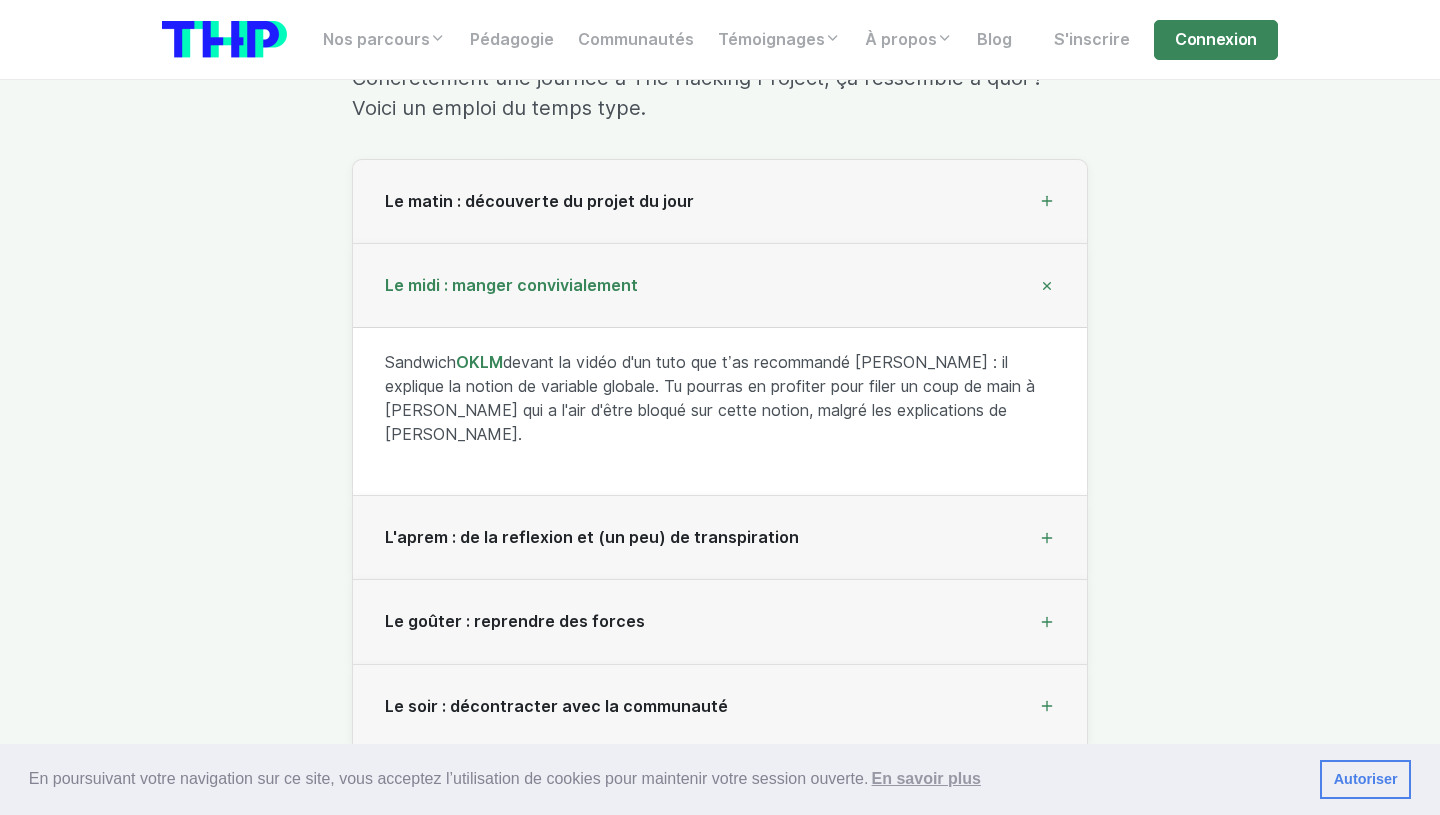 click on "L'aprem : de la reflexion et (un peu) de transpiration" at bounding box center (720, 538) 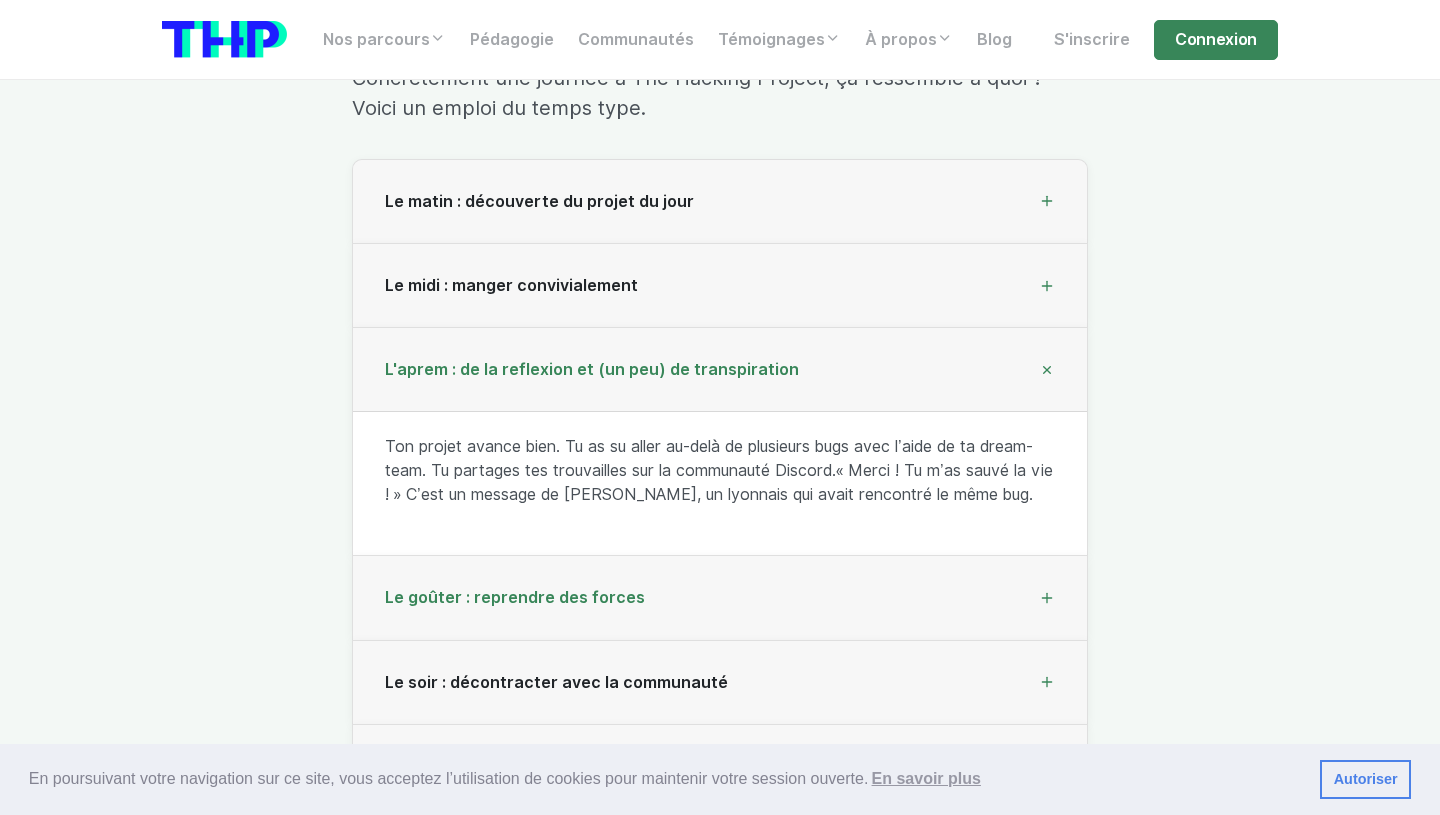 click on "Le goûter : reprendre des forces" at bounding box center [720, 598] 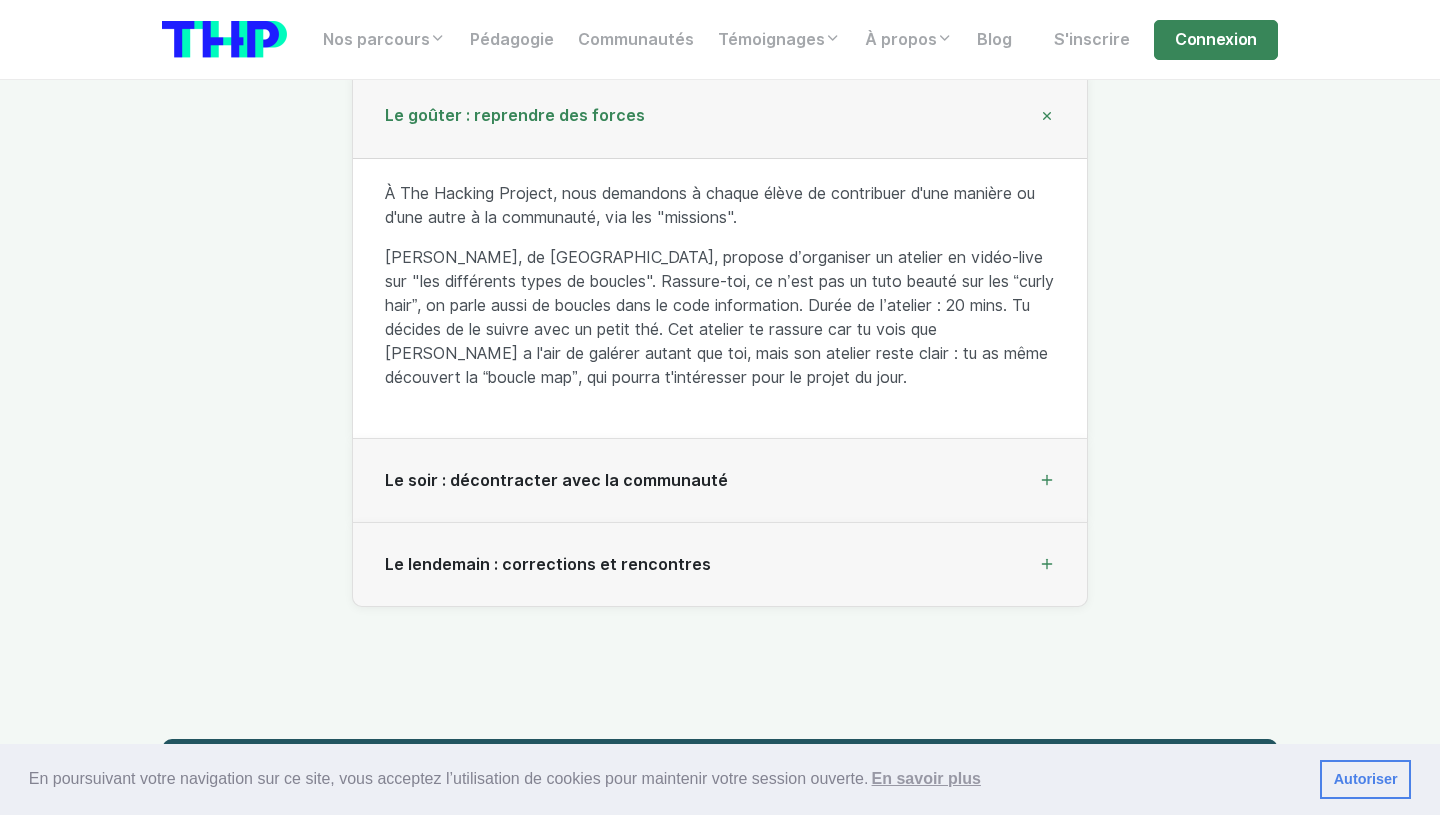 scroll, scrollTop: 6389, scrollLeft: 0, axis: vertical 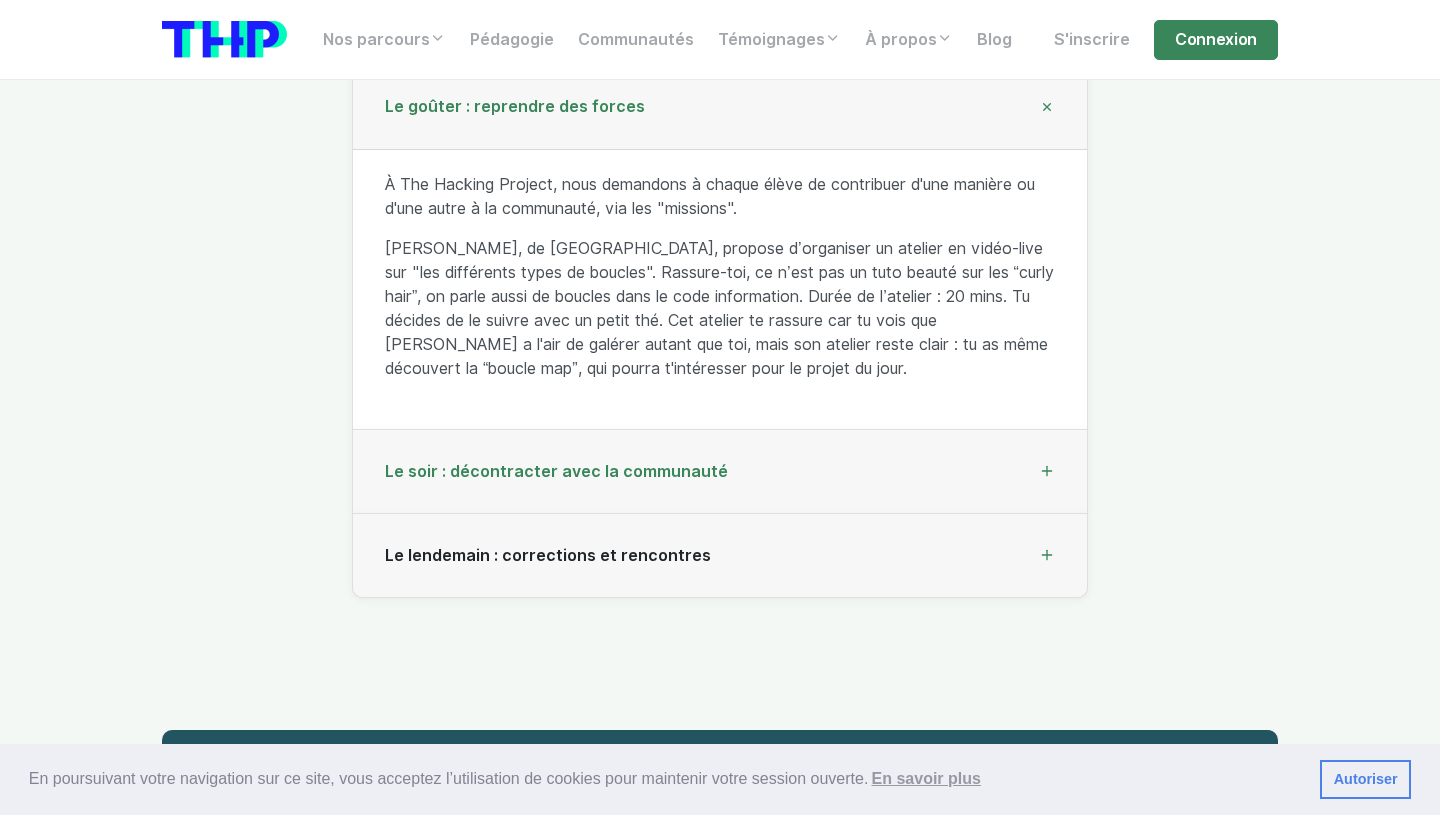 click on "Le soir : décontracter avec la communauté" at bounding box center (556, 471) 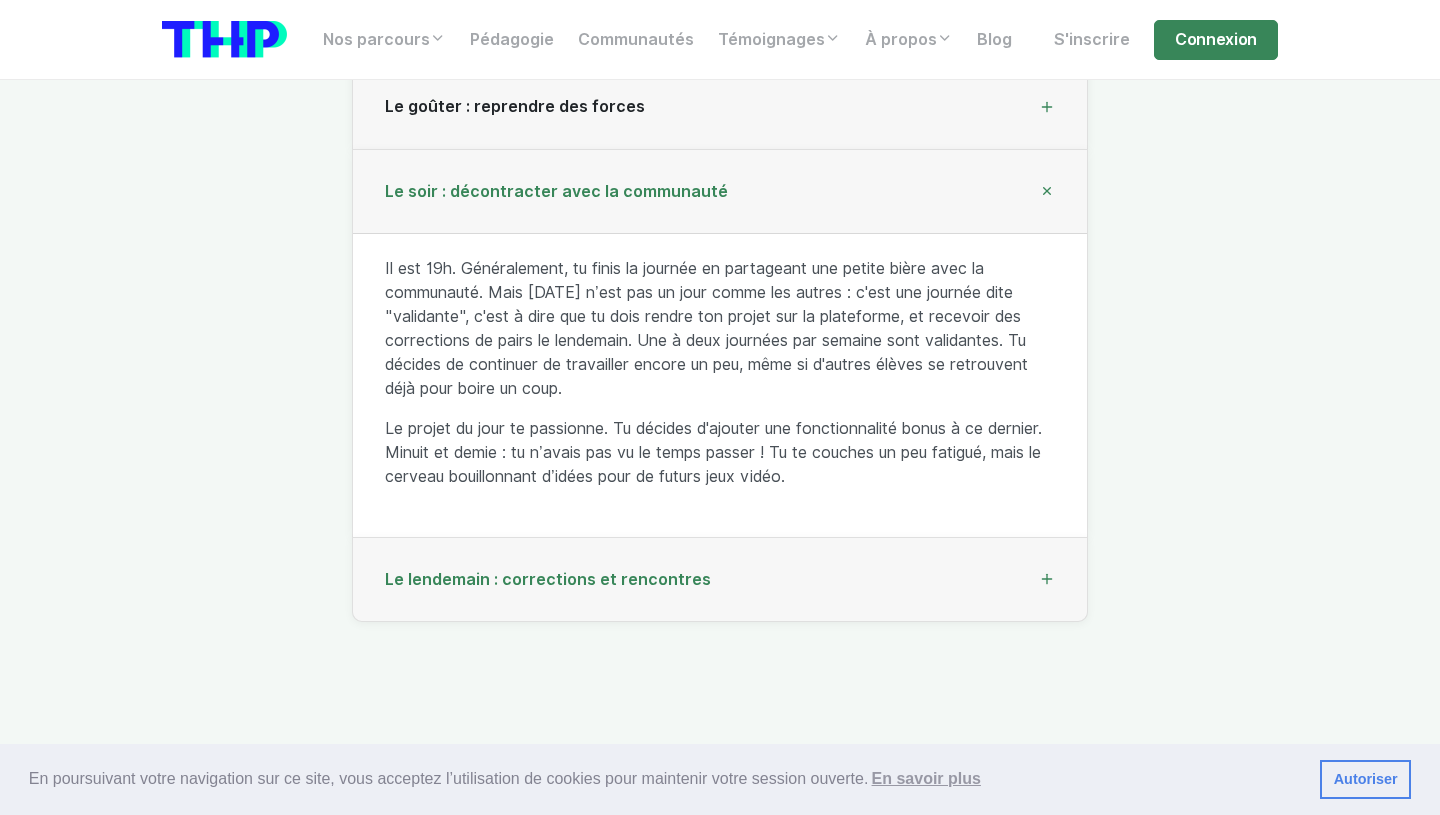 click on "Le lendemain : corrections et rencontres" at bounding box center [548, 579] 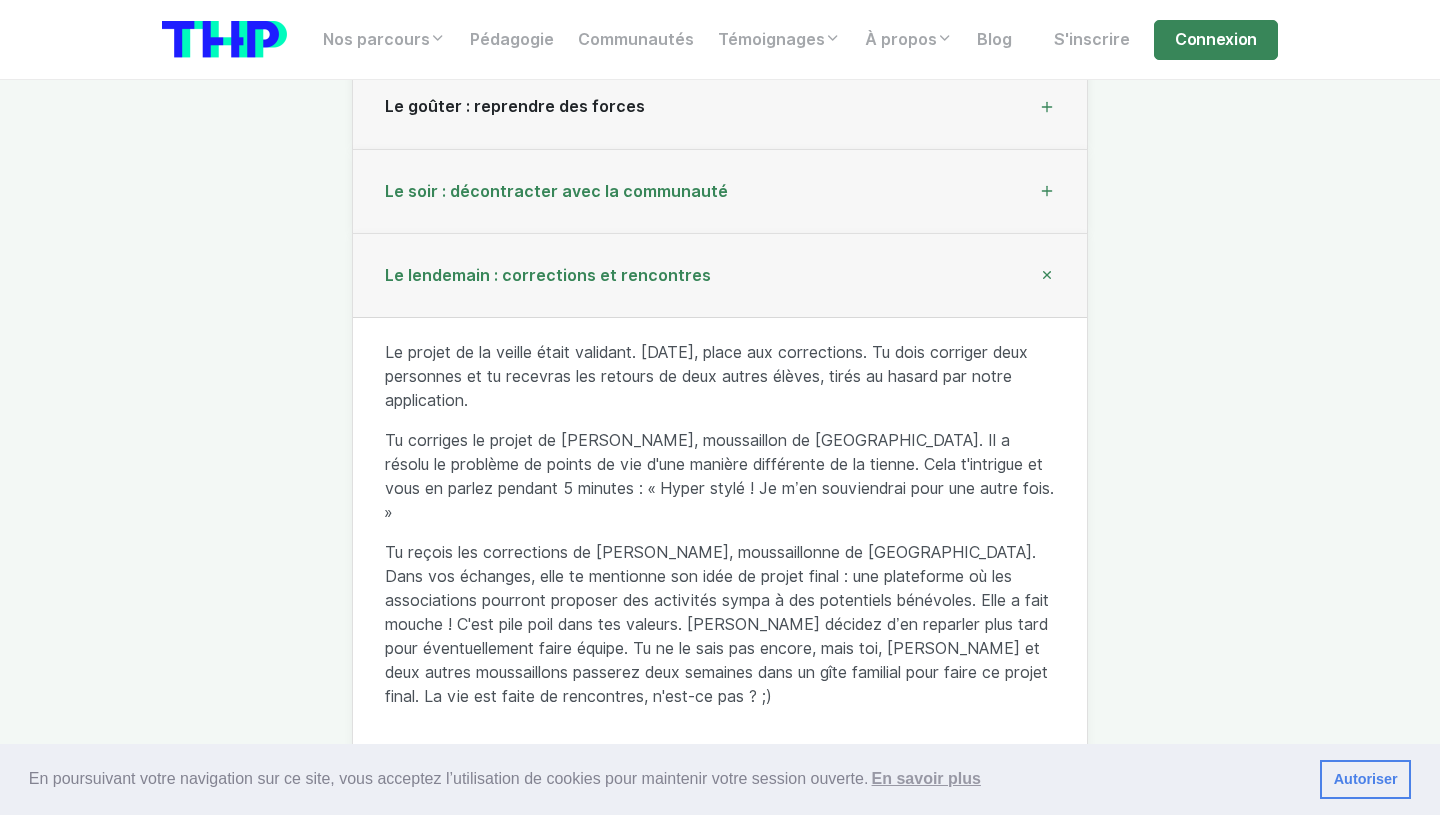 click on "Le soir : décontracter avec la communauté" at bounding box center [720, 192] 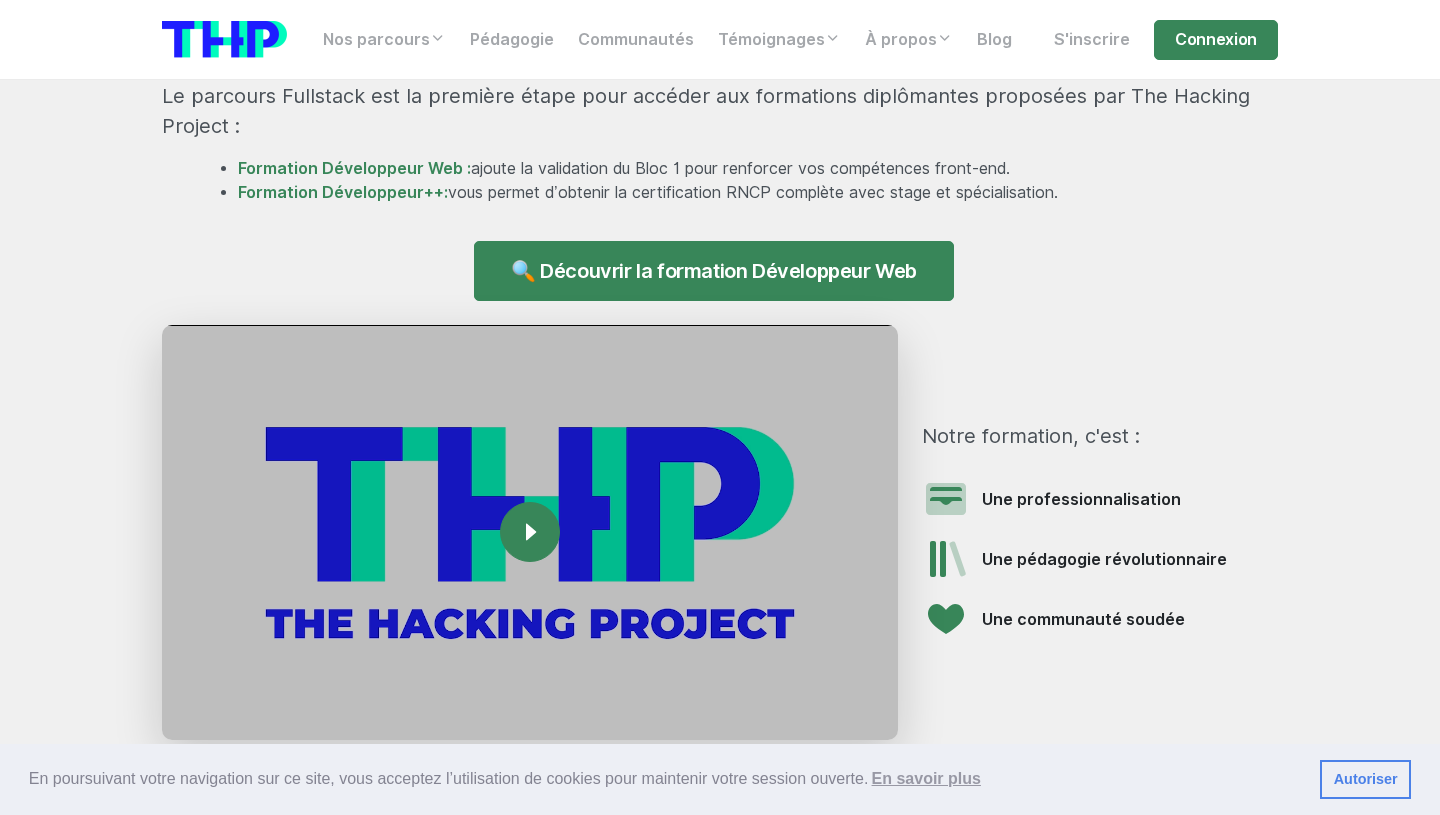 scroll, scrollTop: 1553, scrollLeft: 0, axis: vertical 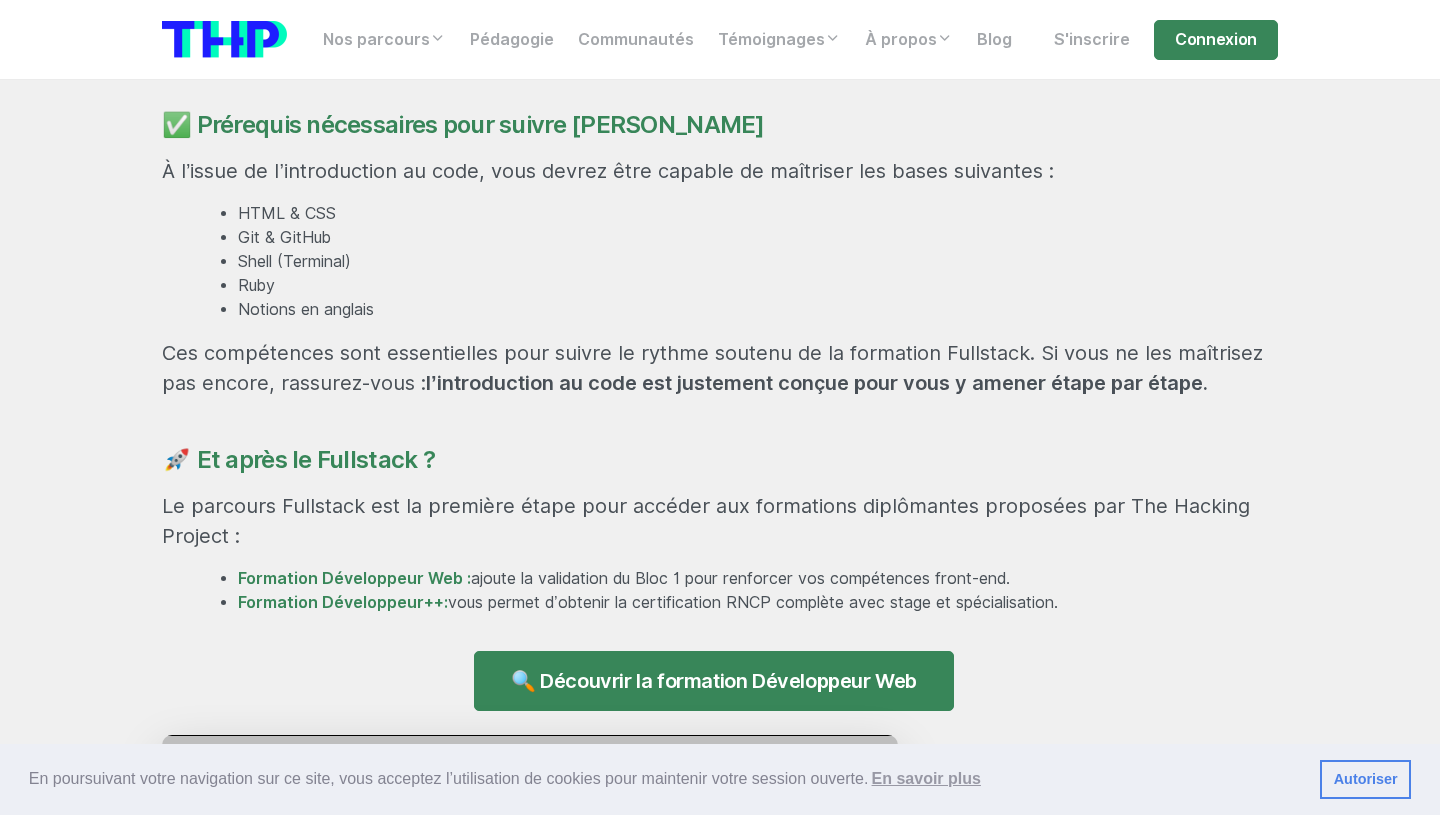 click at bounding box center [224, 39] 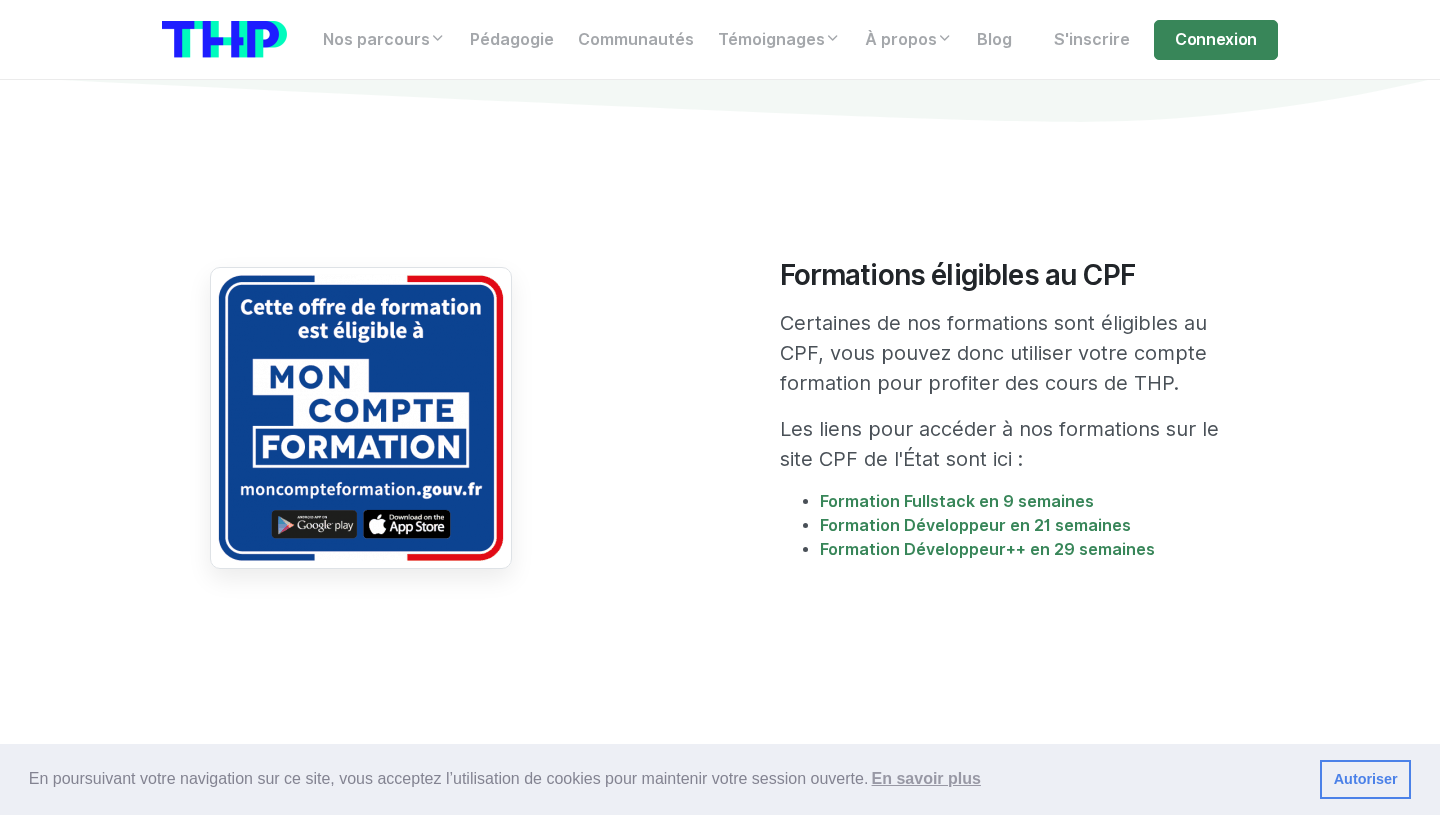 scroll, scrollTop: 3489, scrollLeft: 0, axis: vertical 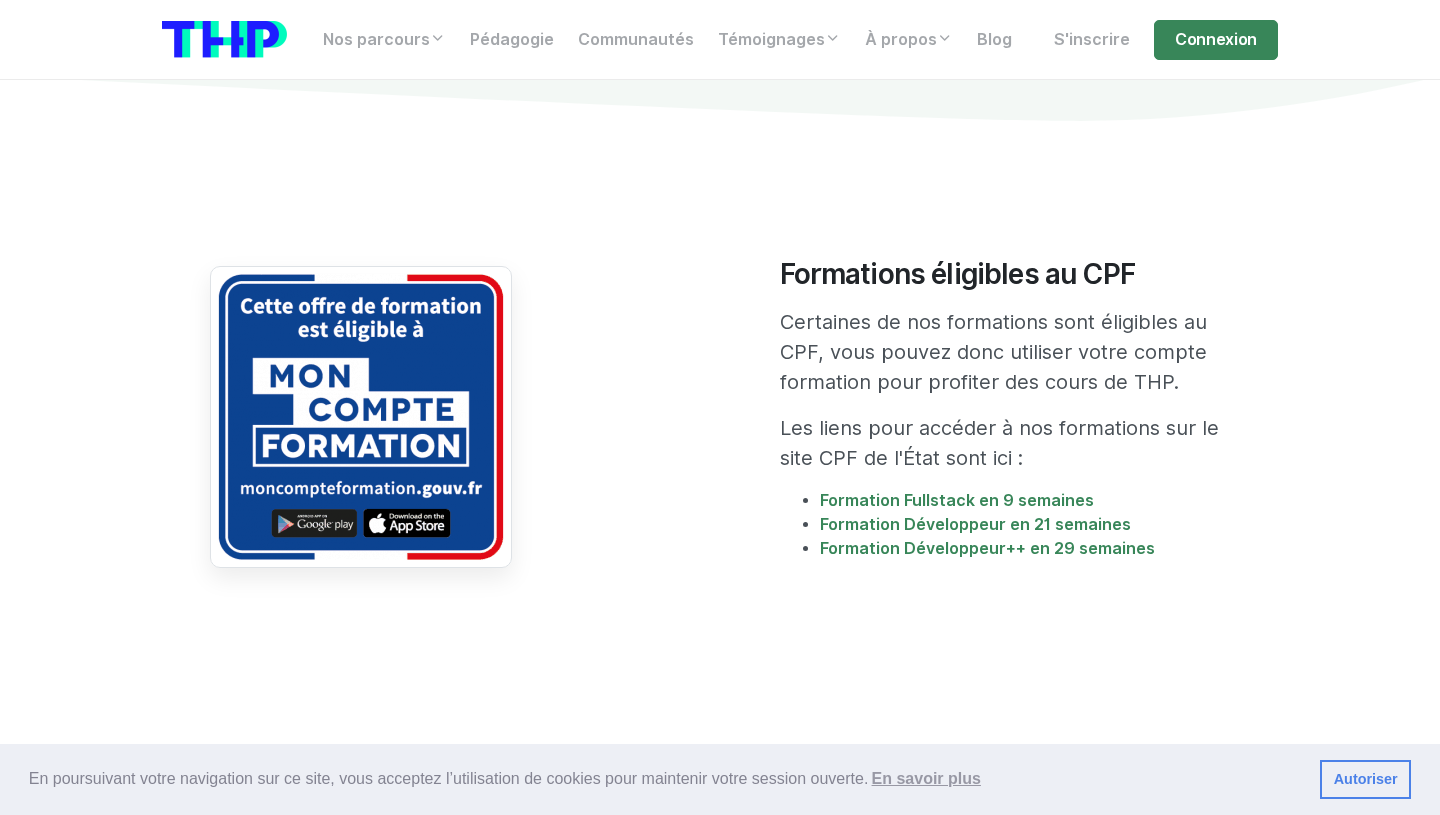 click at bounding box center (361, 417) 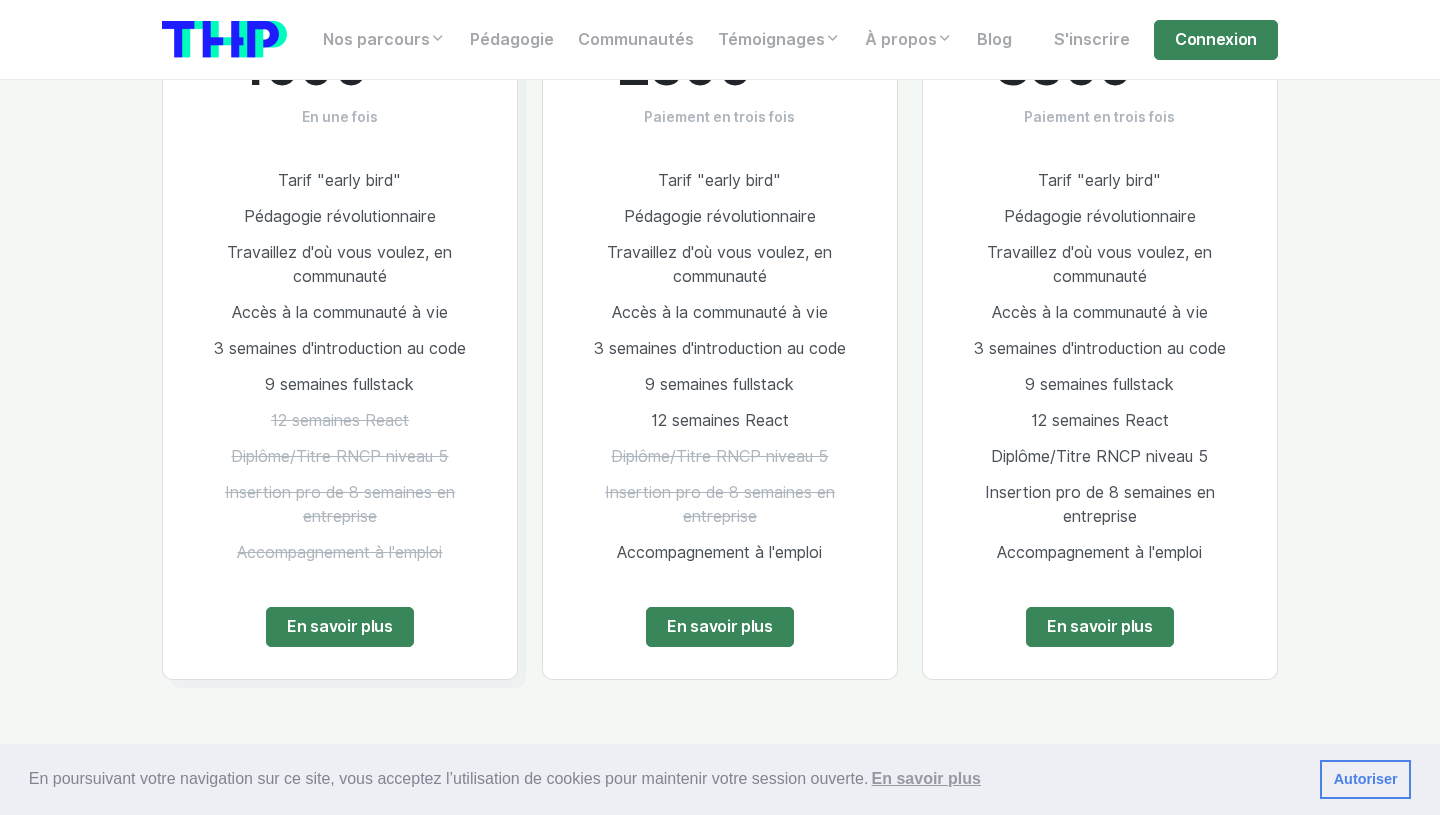scroll, scrollTop: 2699, scrollLeft: 0, axis: vertical 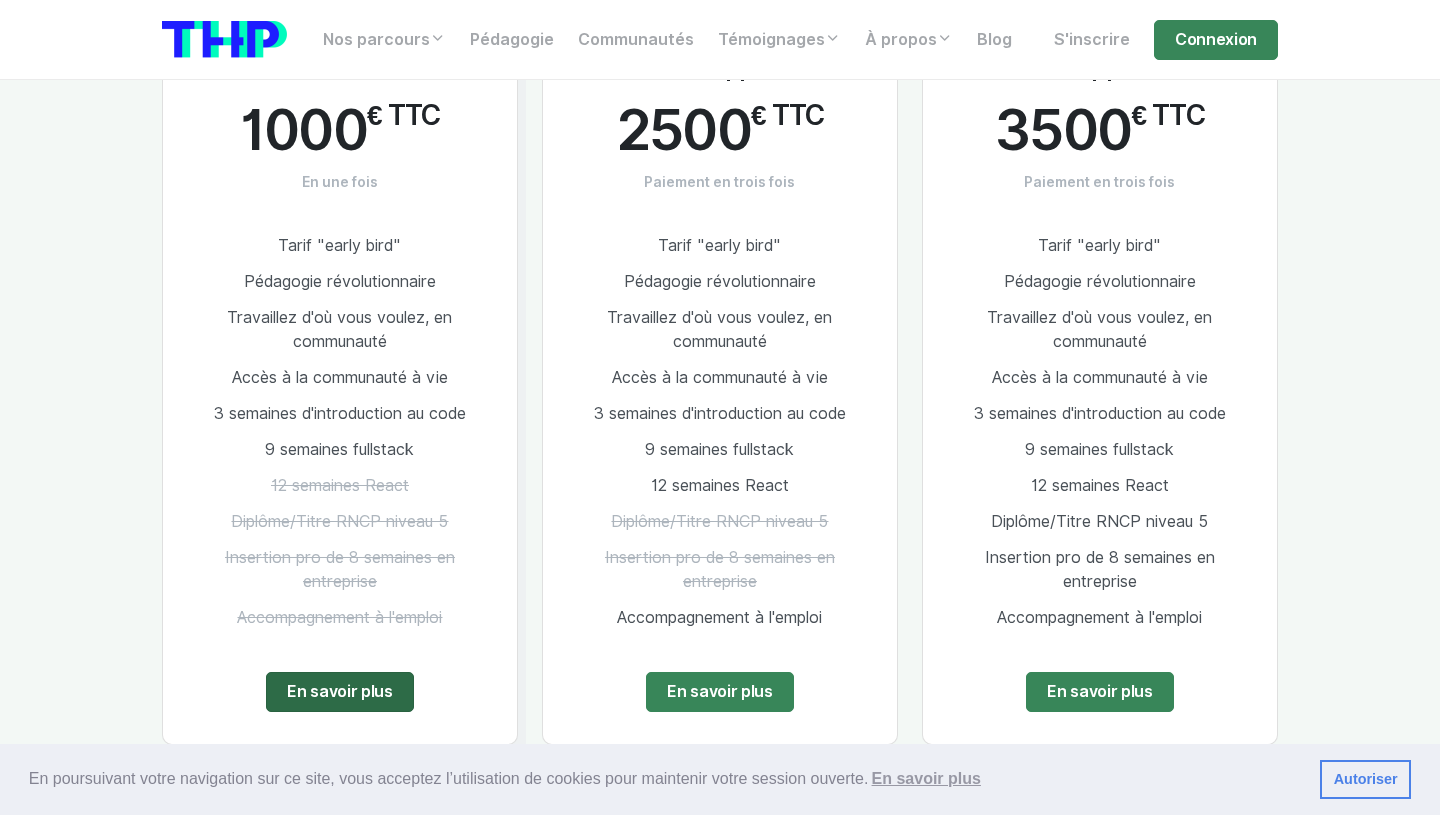 click on "En savoir plus" at bounding box center [340, 692] 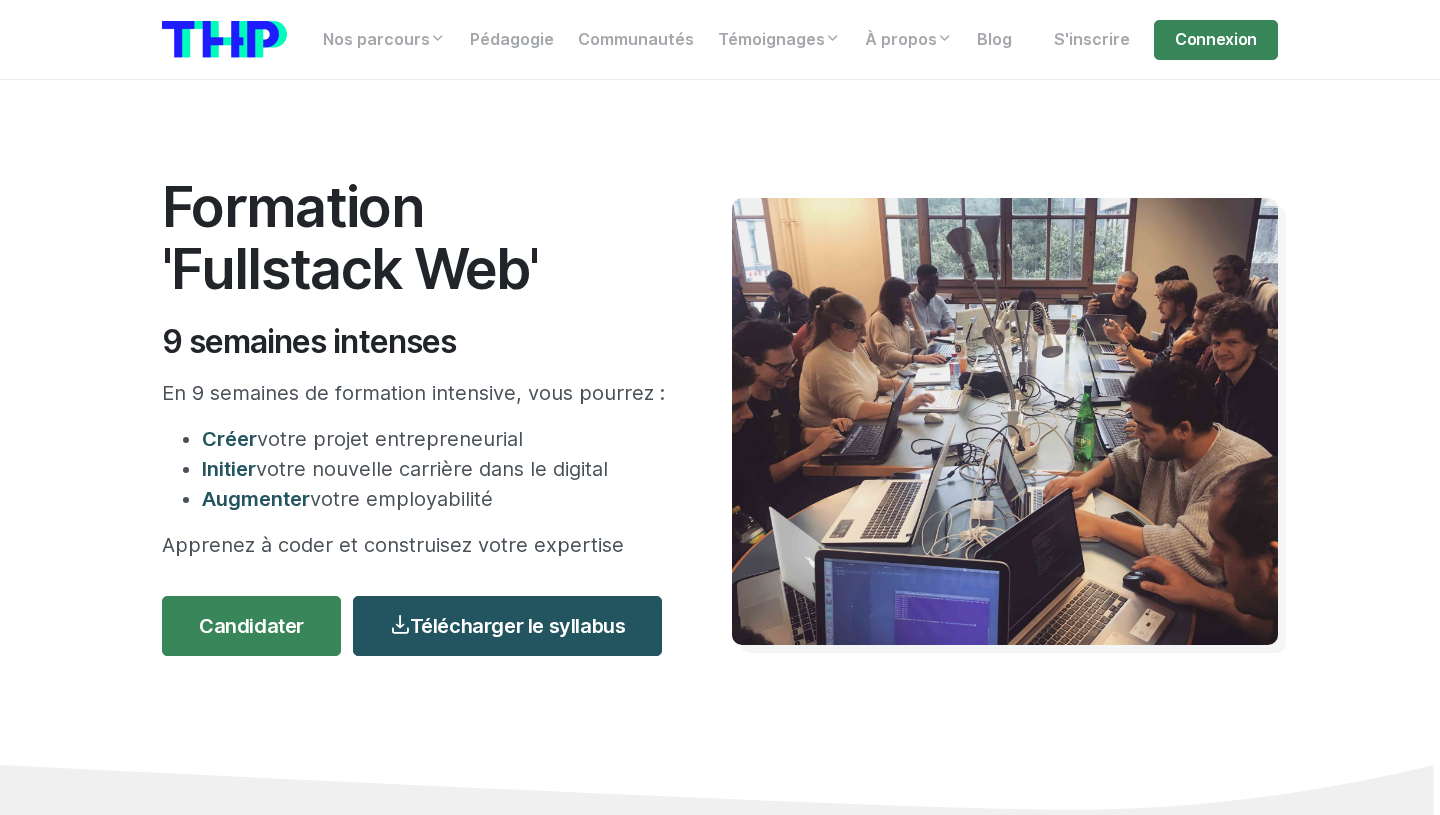 scroll, scrollTop: 0, scrollLeft: 0, axis: both 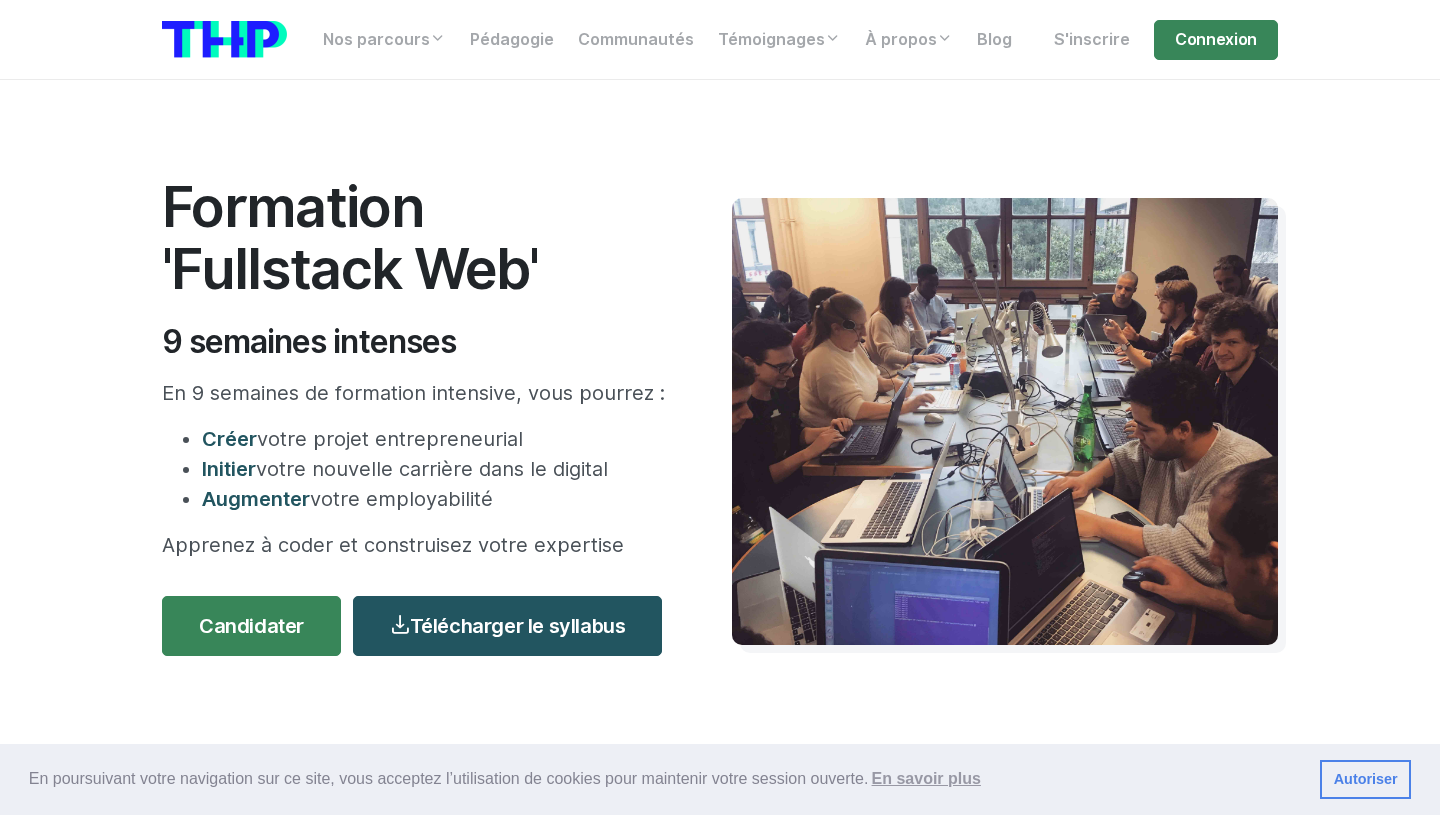 drag, startPoint x: 316, startPoint y: 273, endPoint x: 156, endPoint y: 172, distance: 189.21152 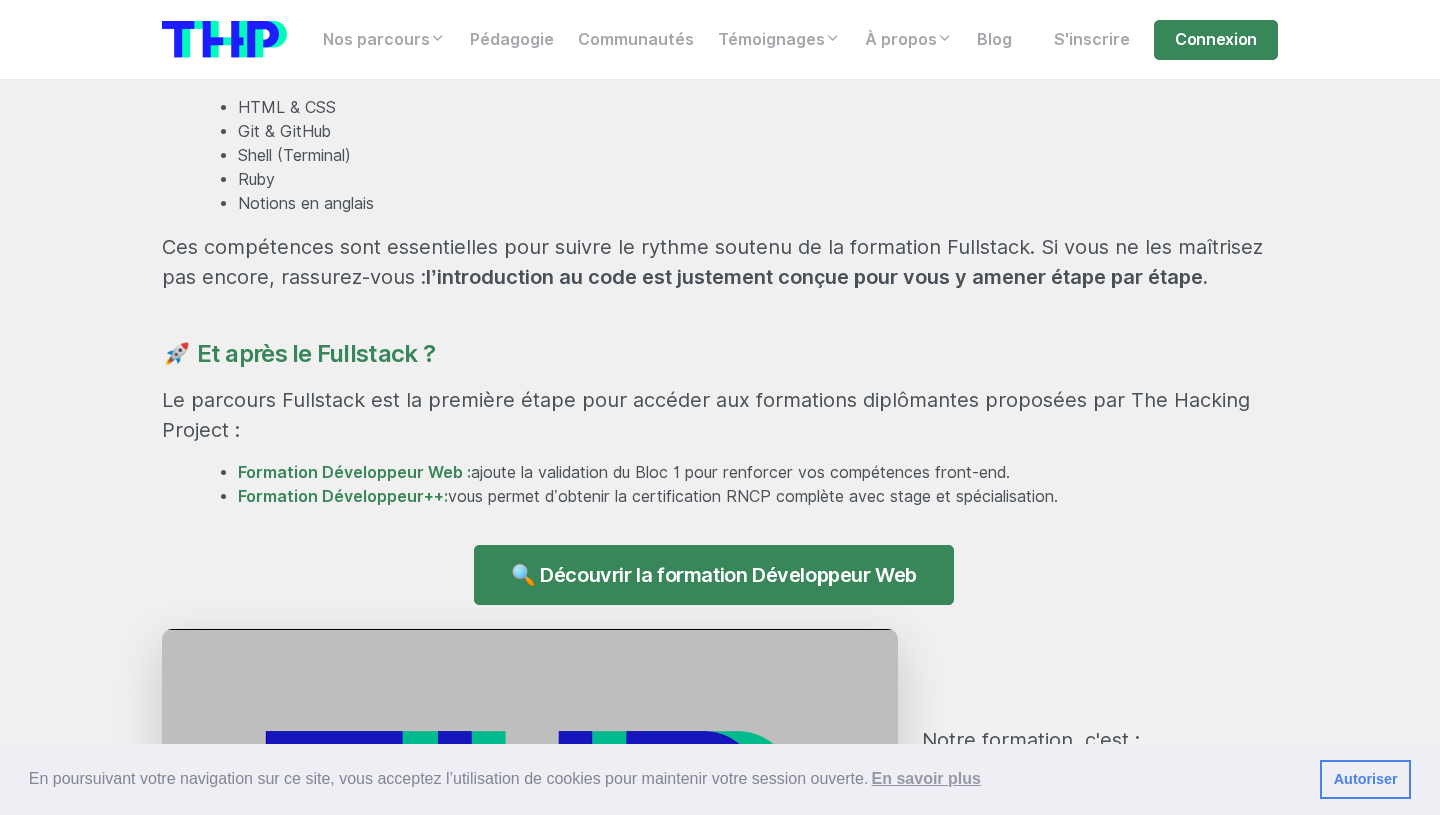 scroll, scrollTop: 1667, scrollLeft: 0, axis: vertical 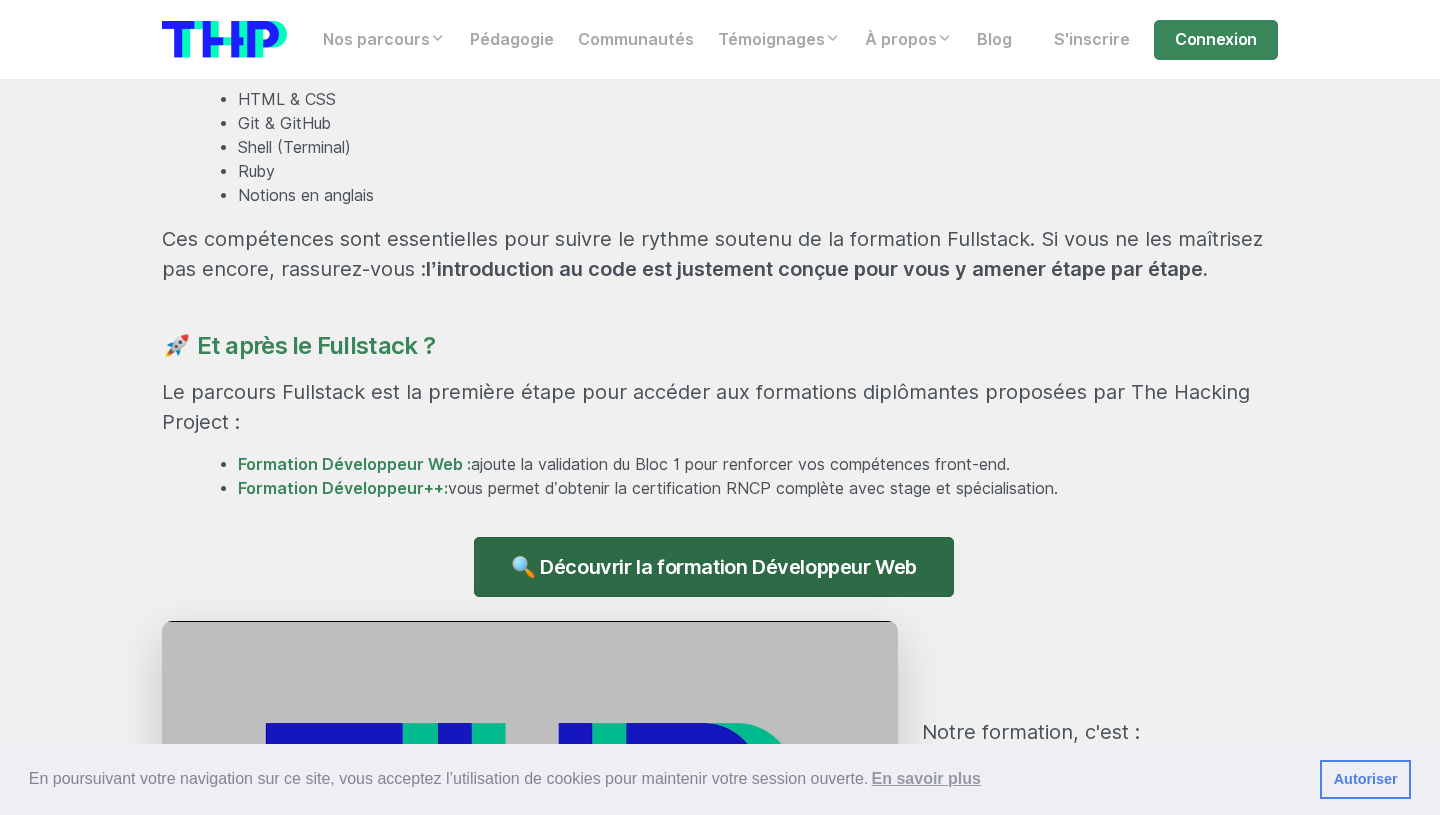 click on "🔍 Découvrir la formation Développeur Web" at bounding box center (714, 567) 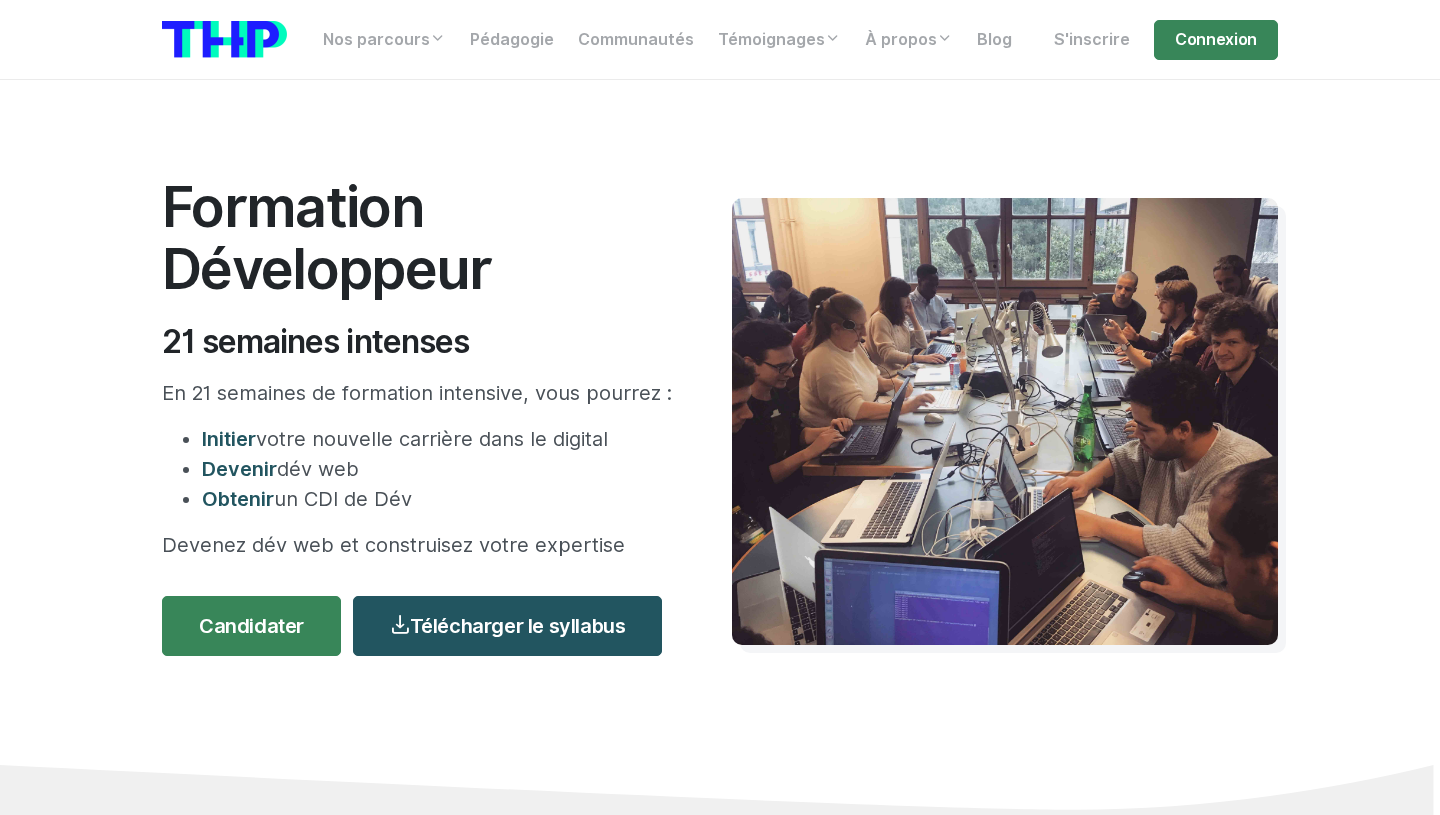 scroll, scrollTop: 0, scrollLeft: 0, axis: both 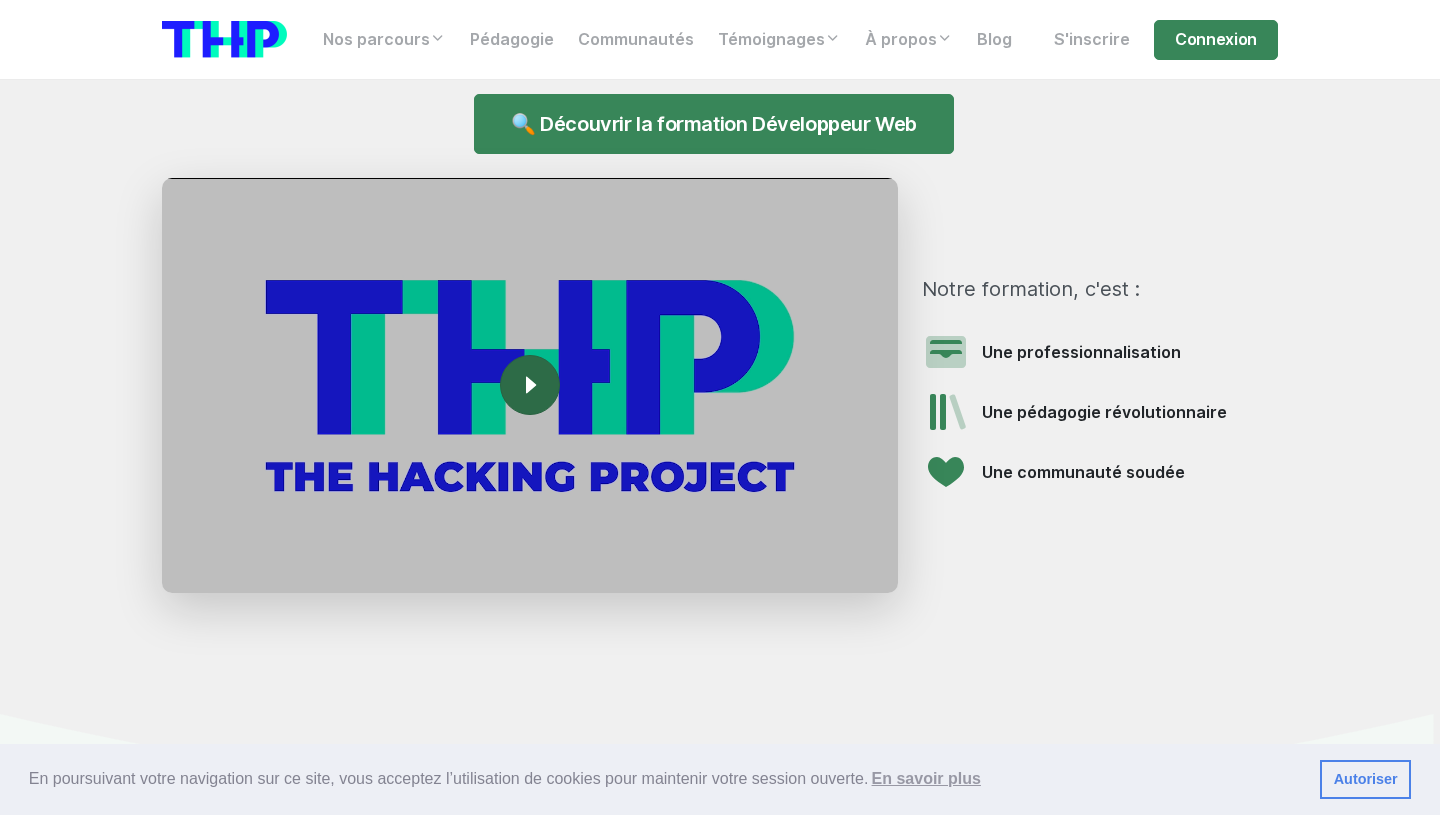 click on "Icon For Play" at bounding box center [530, 385] 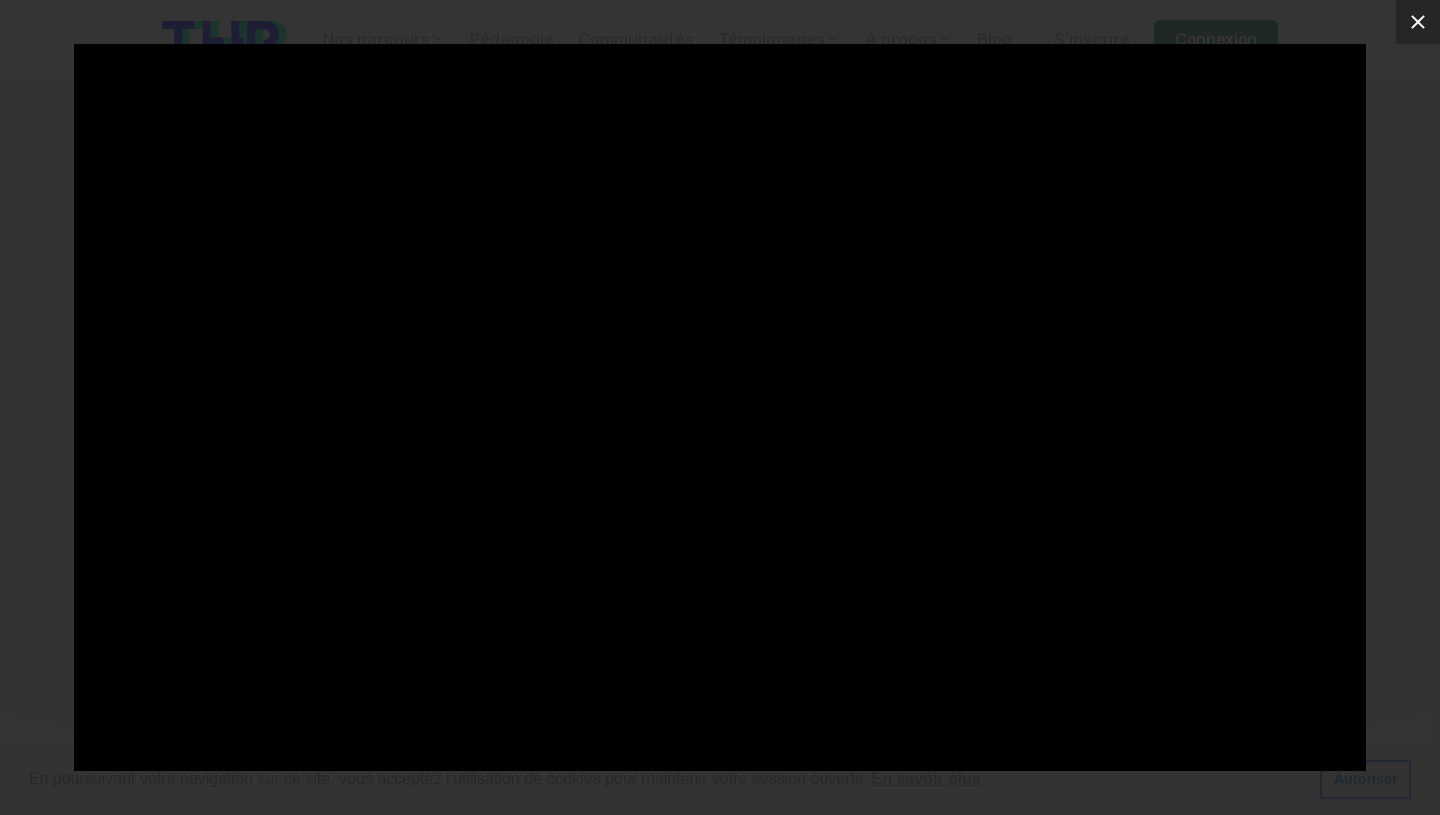 click 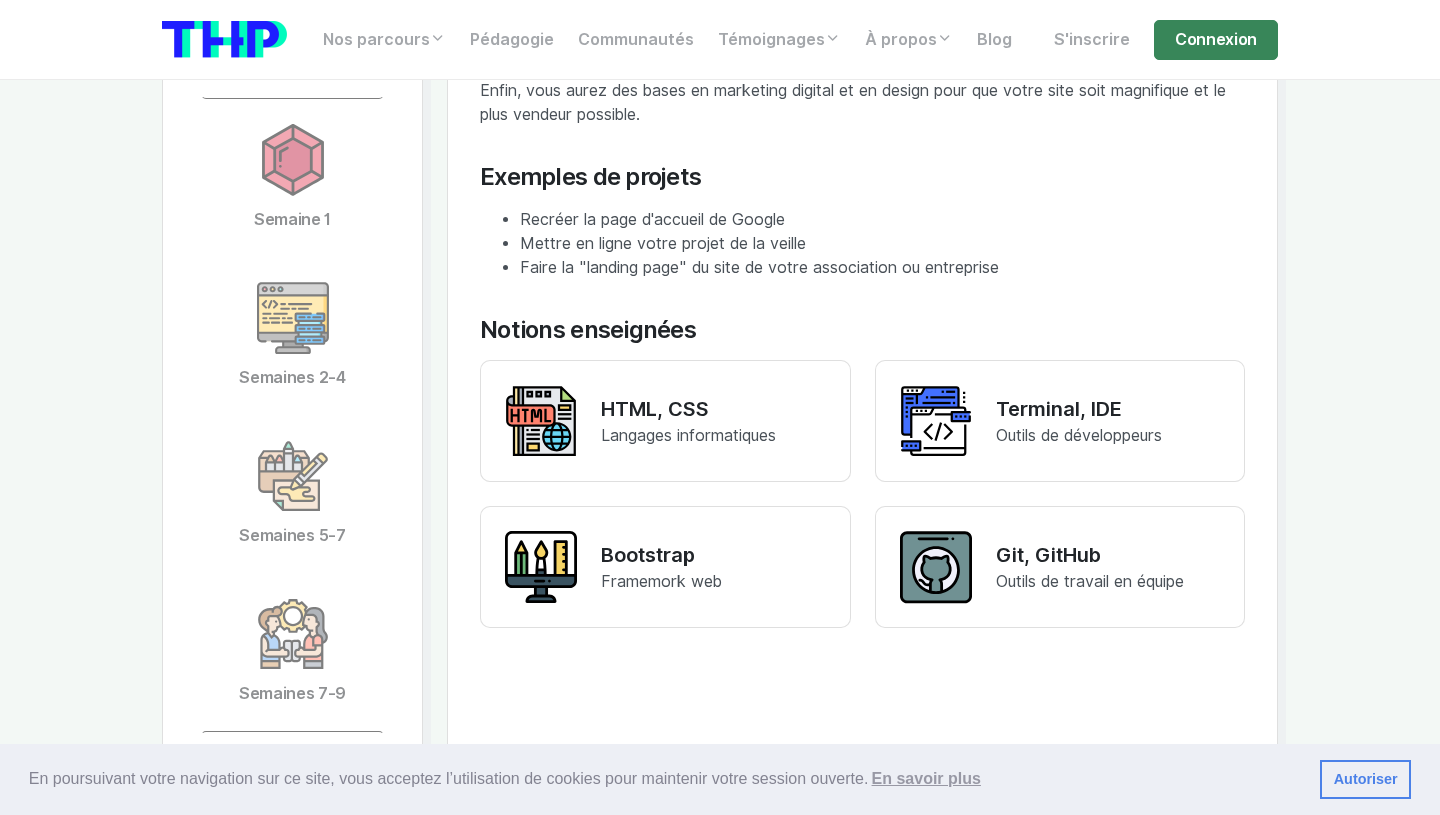 scroll, scrollTop: 4250, scrollLeft: 0, axis: vertical 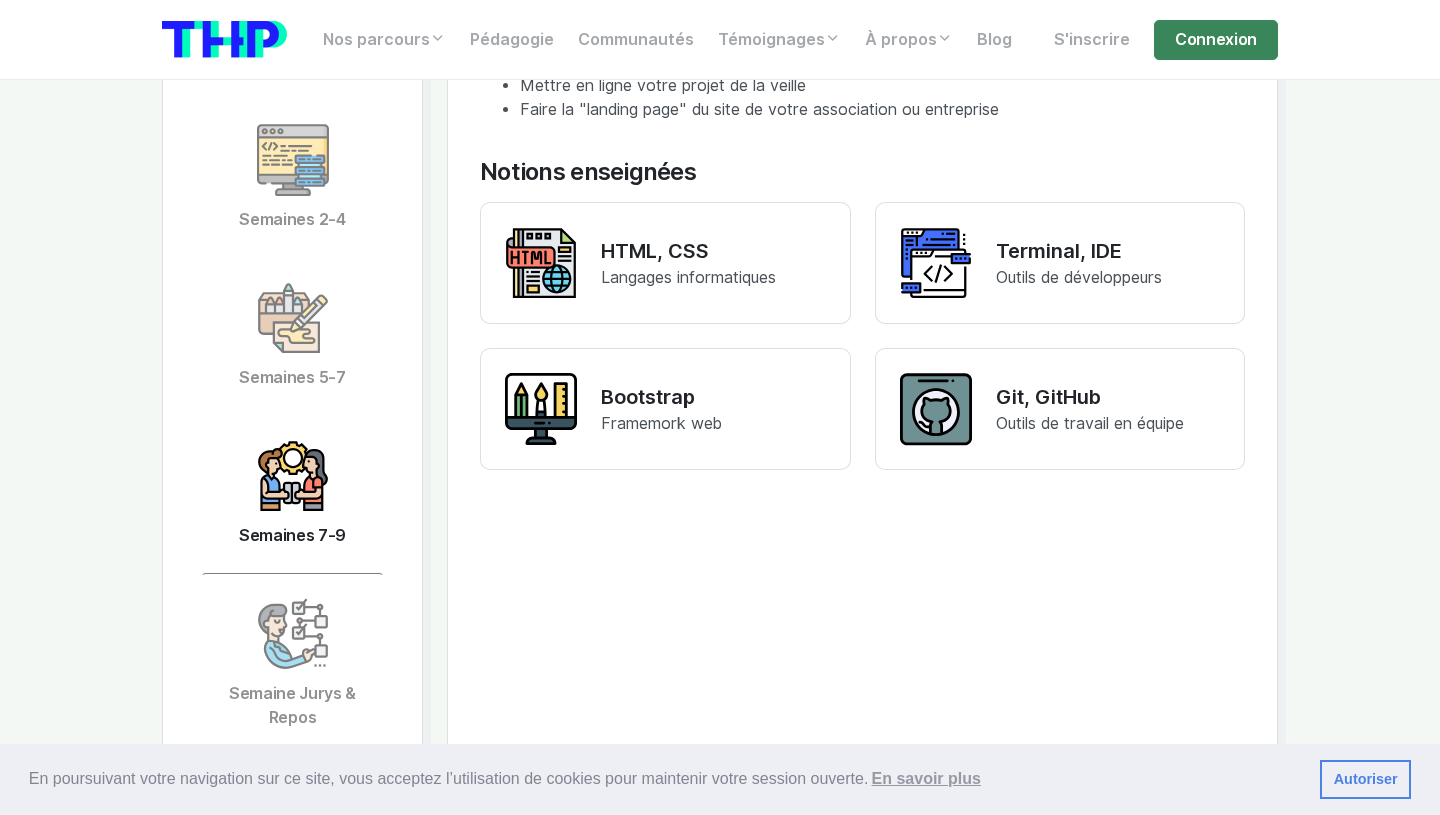click at bounding box center [293, 476] 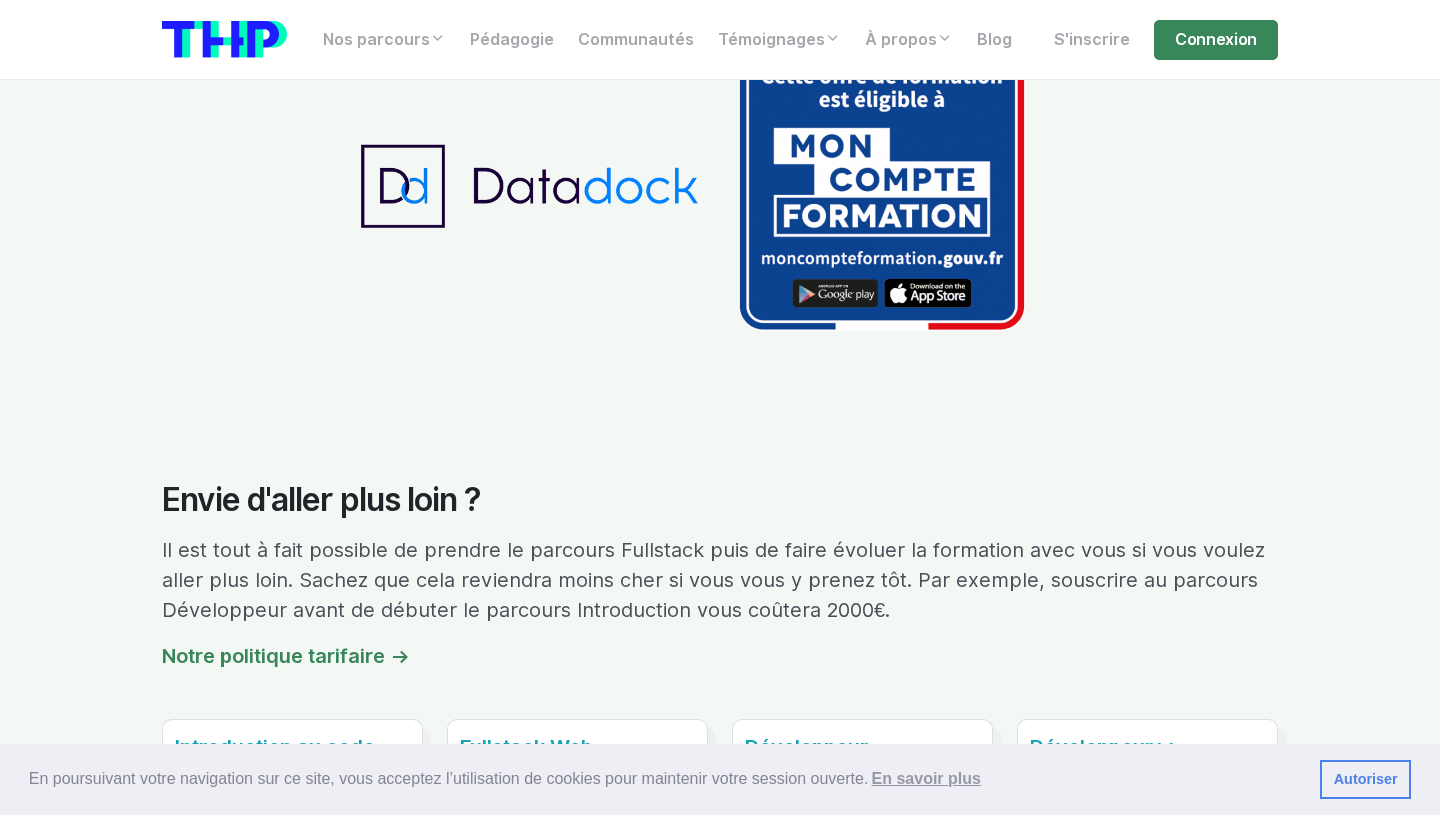 scroll, scrollTop: 11132, scrollLeft: 0, axis: vertical 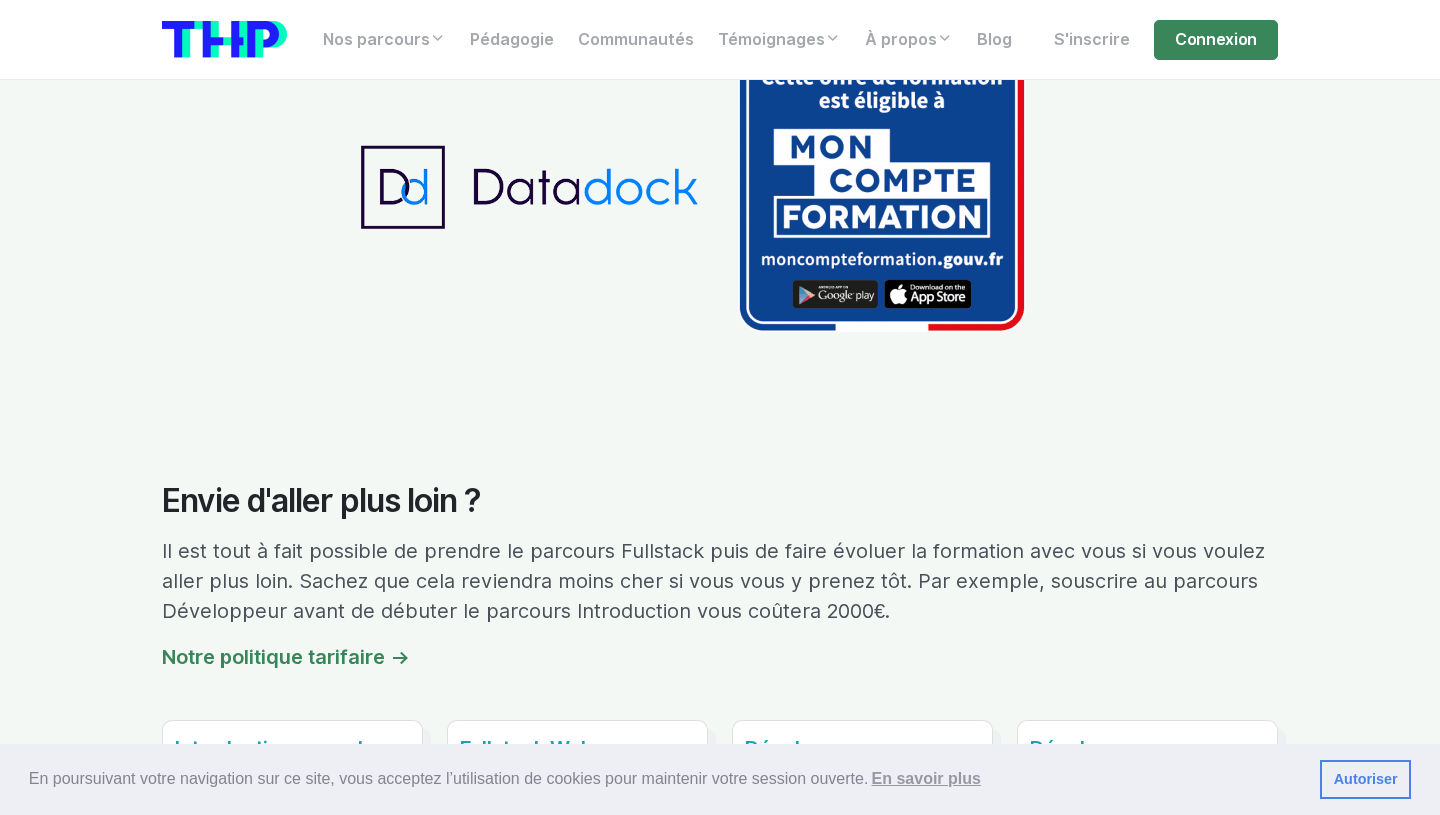 click at bounding box center [882, 188] 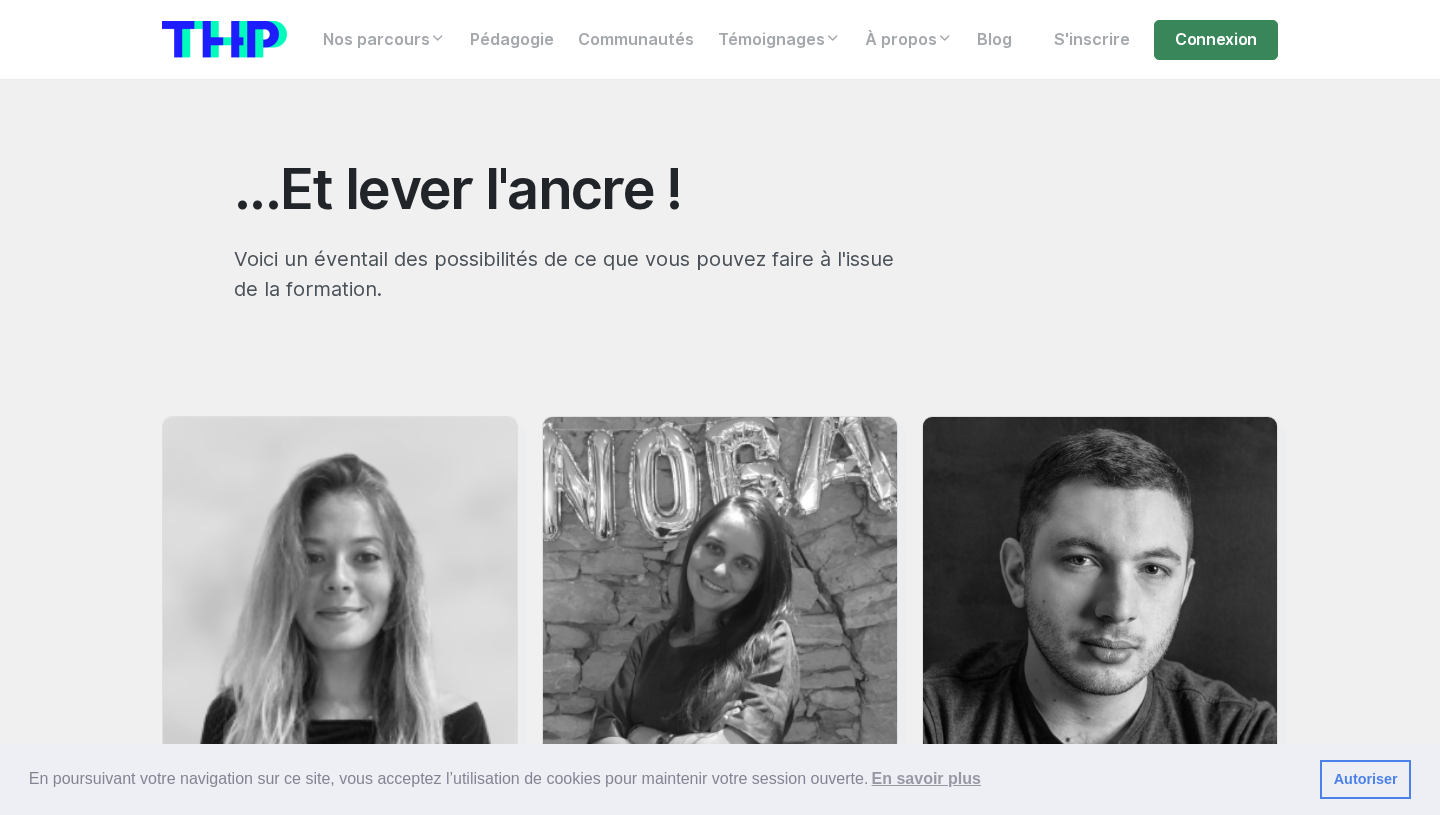 scroll, scrollTop: 14088, scrollLeft: 0, axis: vertical 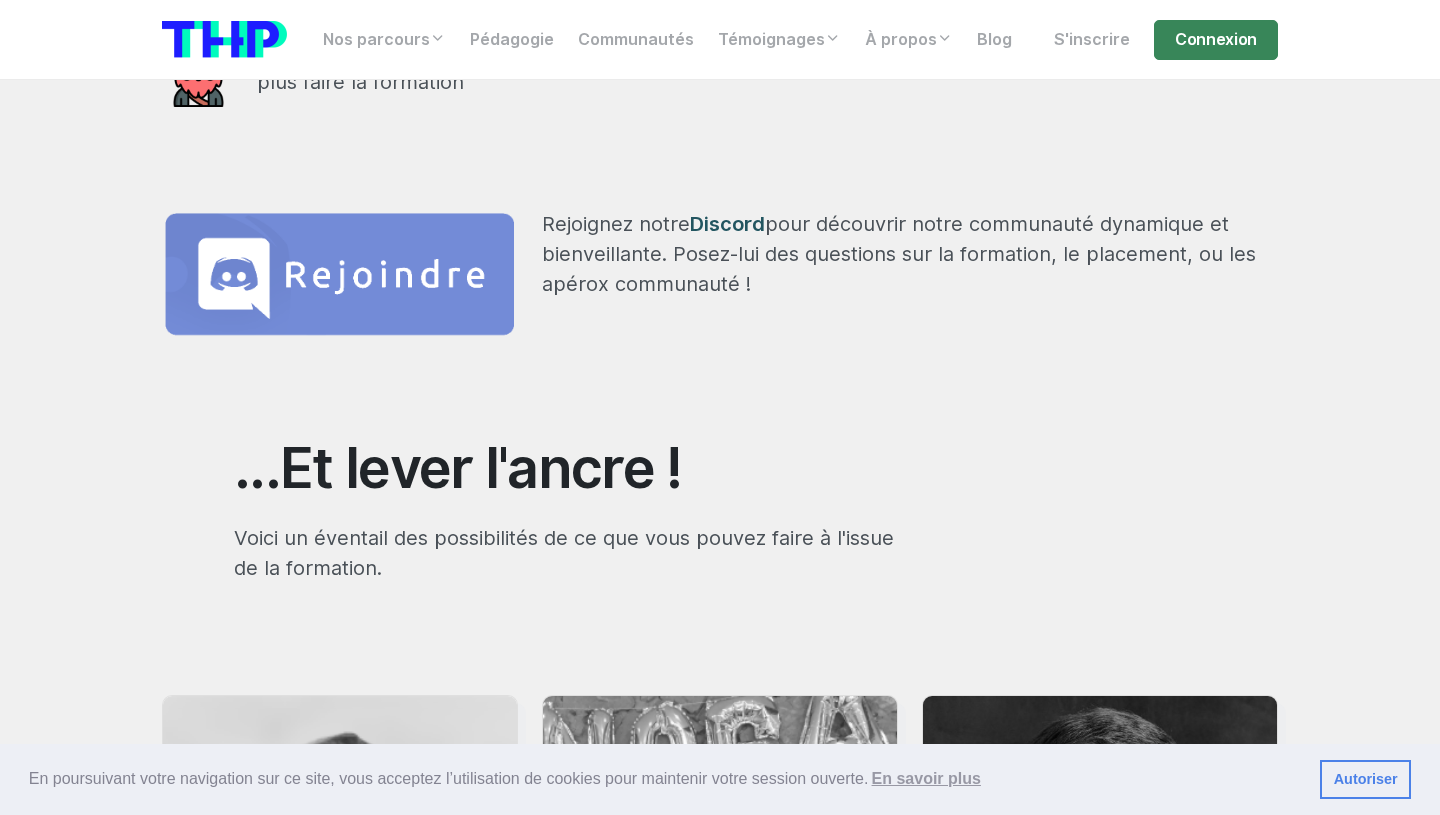 click on "Discord" at bounding box center [727, 224] 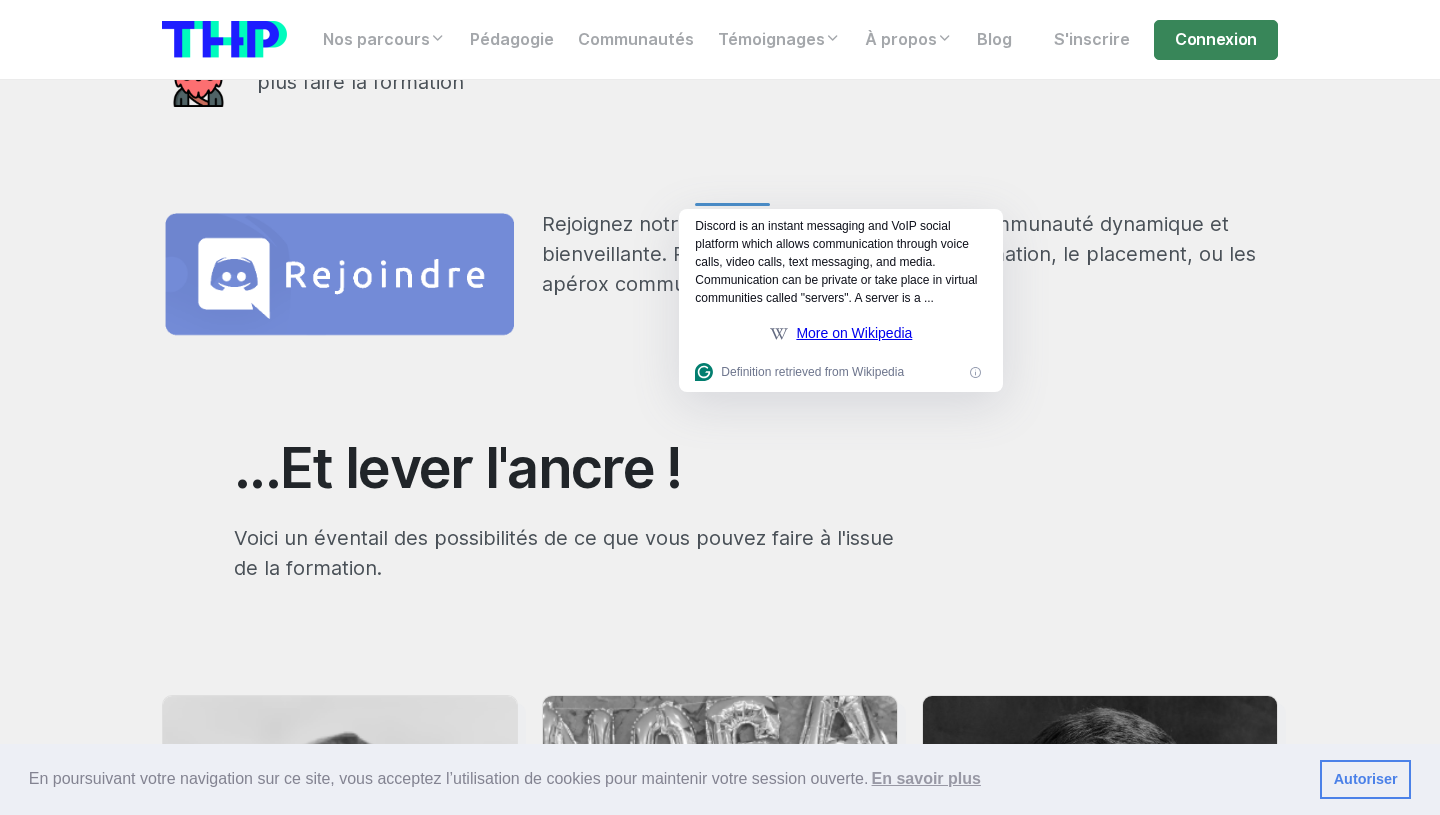 click on "Devenir moussaillon...
Chez THP, gravissez les échelons de notre communauté en vous formant grâce aux autres membres. C’est ainsi que vous pourrez apporter vous-même votre pierre à l’édifice lorsque vous deviendrez corsaire et ainsi aider des moussaillons comme vous, avant.
Moussaillon :
un apprenant actuellement chez THP et qui peut devenir corsaire à la suite de la formation.
Corsaire :
un moussaillon qui a respecté ses délais, qui est allé au bout de la formation.
Pirate :
Une personne qui a soit abandonné, ou qui avait d’autres priorités et a décidé de ne plus faire la formation
Rejoignez notre
Discord
pour découvrir notre communauté dynamique et bienveillante. Posez-lui des questions sur la formation, le placement, ou les apérox communauté !
...Et lever l'ancre !
Voici un éventail des possibilités de ce que vous pouvez faire à l'issue de la formation." at bounding box center [720, 643] 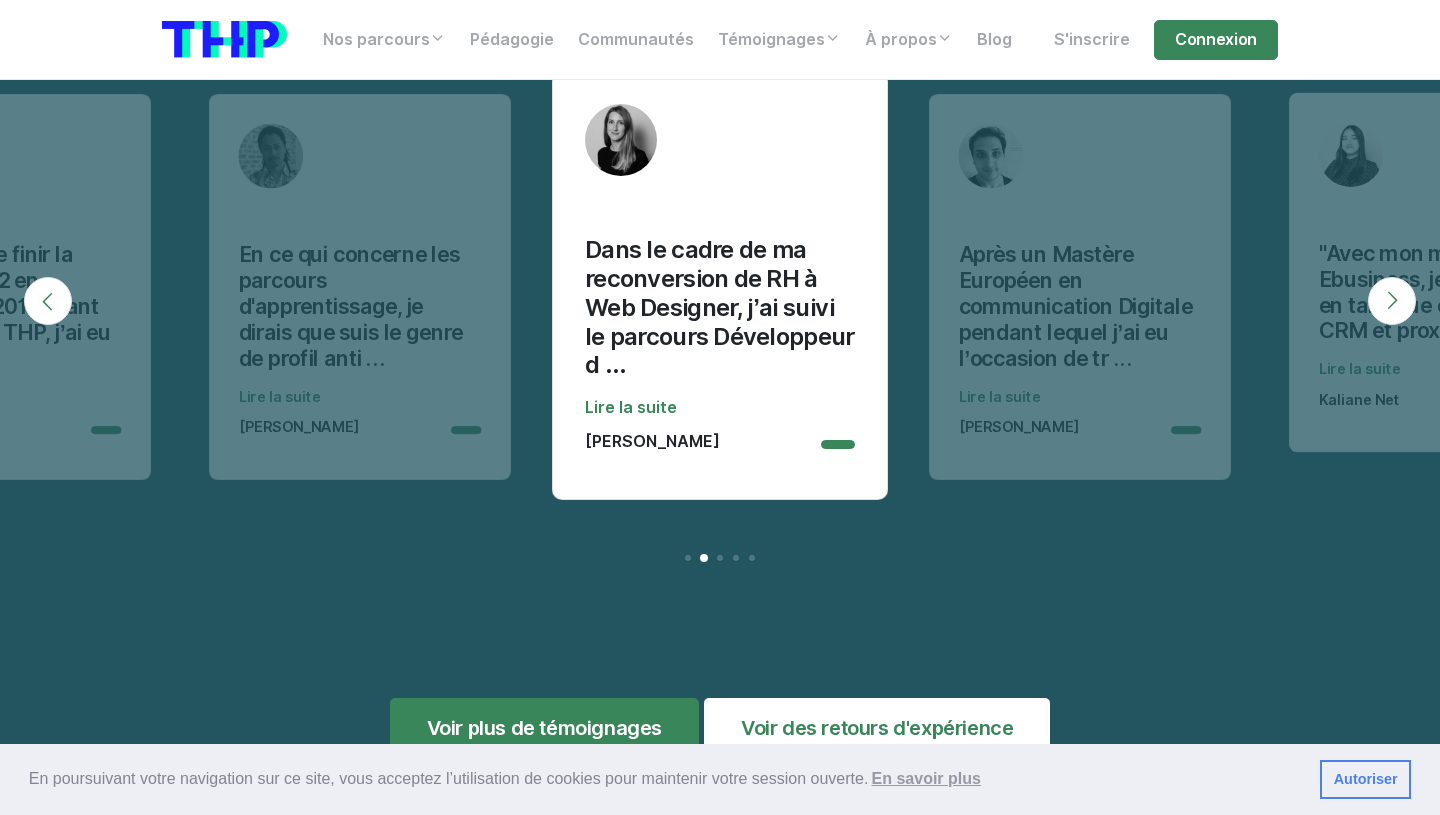 scroll, scrollTop: 19059, scrollLeft: 0, axis: vertical 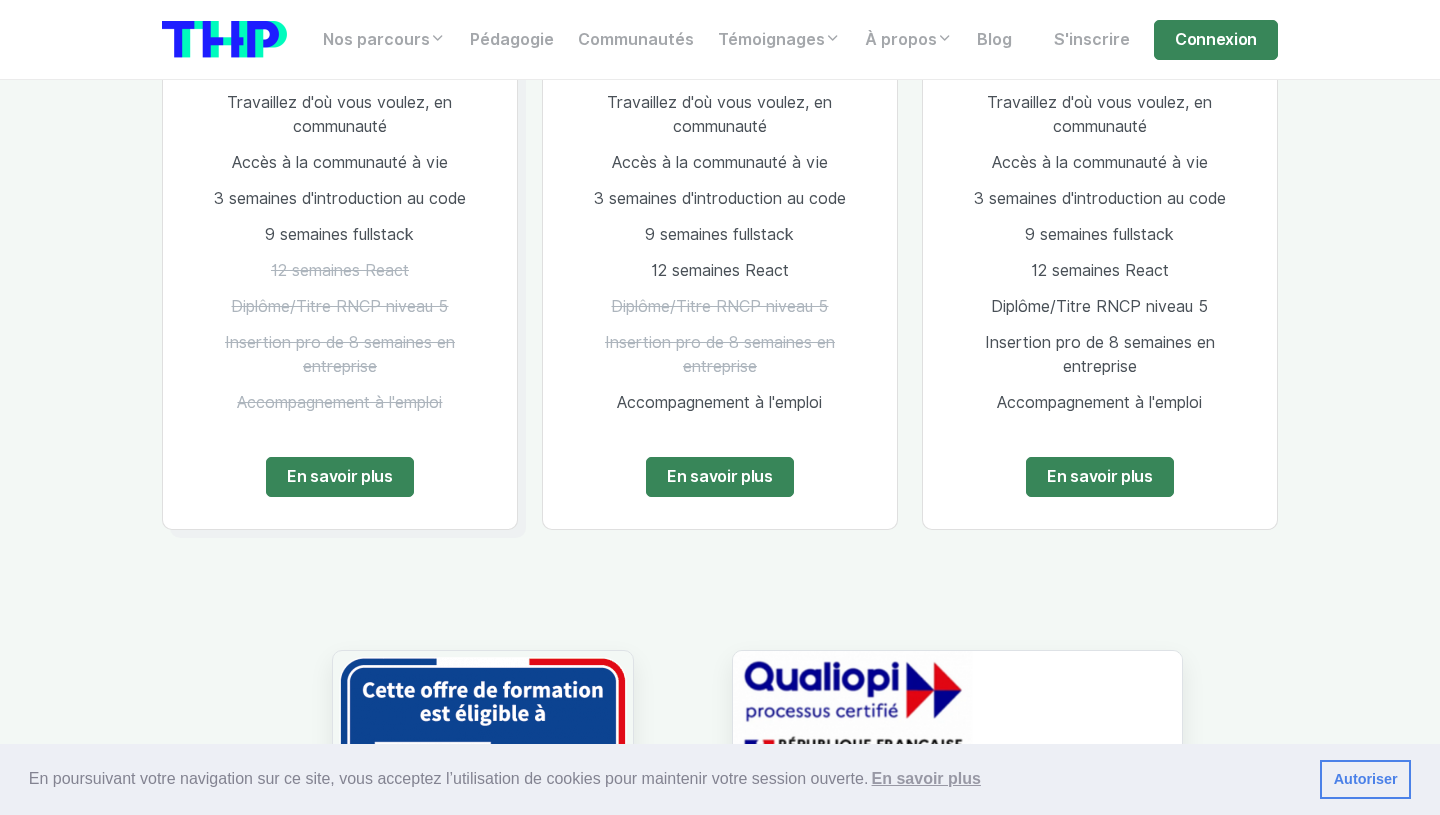 click on "Développeur
2500
€ TTC
Paiement en trois fois
Tarif "early bird"
Pédagogie révolutionnaire
Travaillez d'où vous voulez, en communauté
Accès à la communauté à vie
3 semaines d'introduction au code
9 semaines fullstack
12 semaines React
Diplôme/Titre RNCP niveau 5
Insertion pro de 8 semaines en entreprise
Accompagnement à l'emploi
En savoir plus" at bounding box center (720, 162) 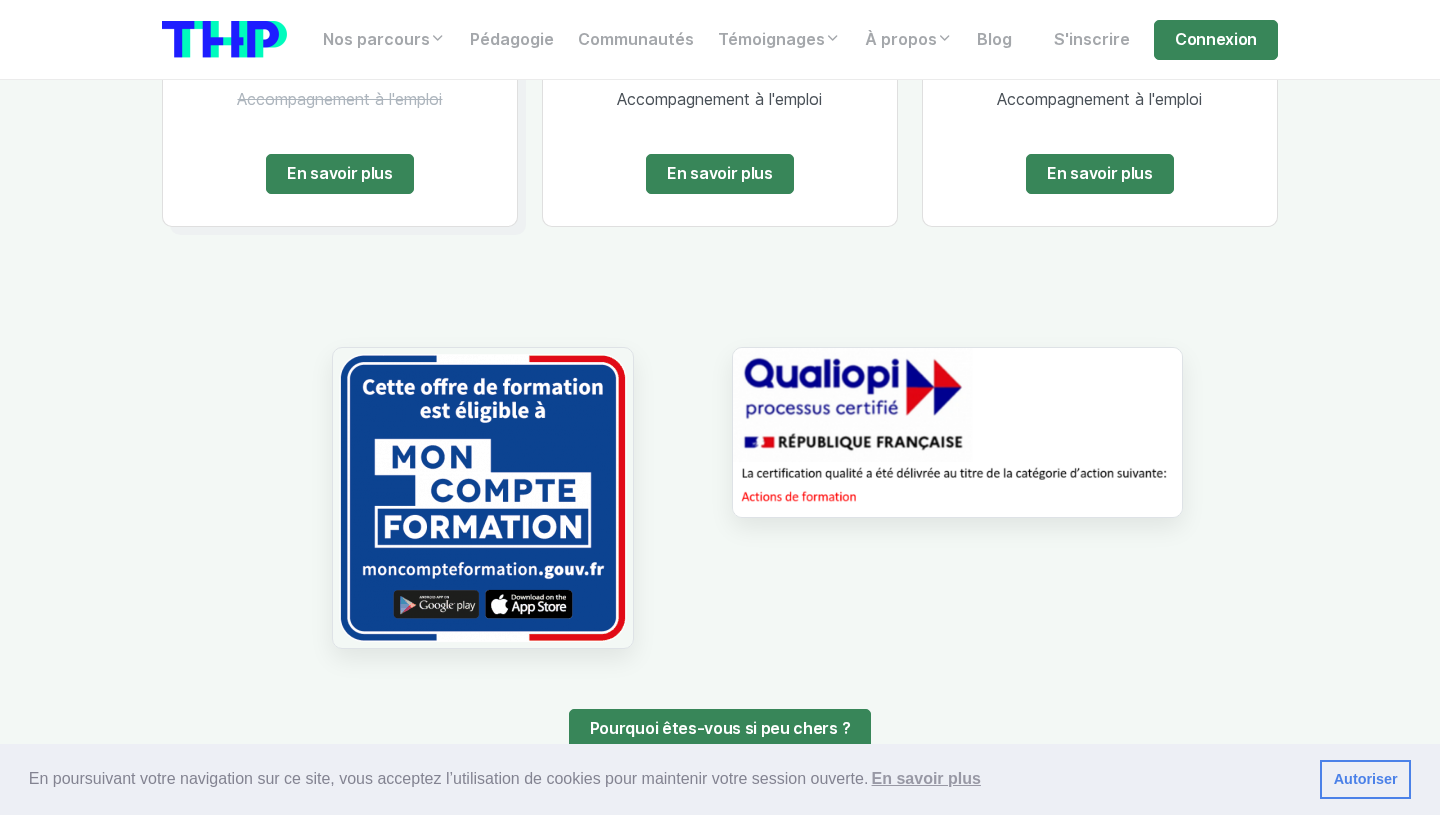 scroll, scrollTop: 3858, scrollLeft: 0, axis: vertical 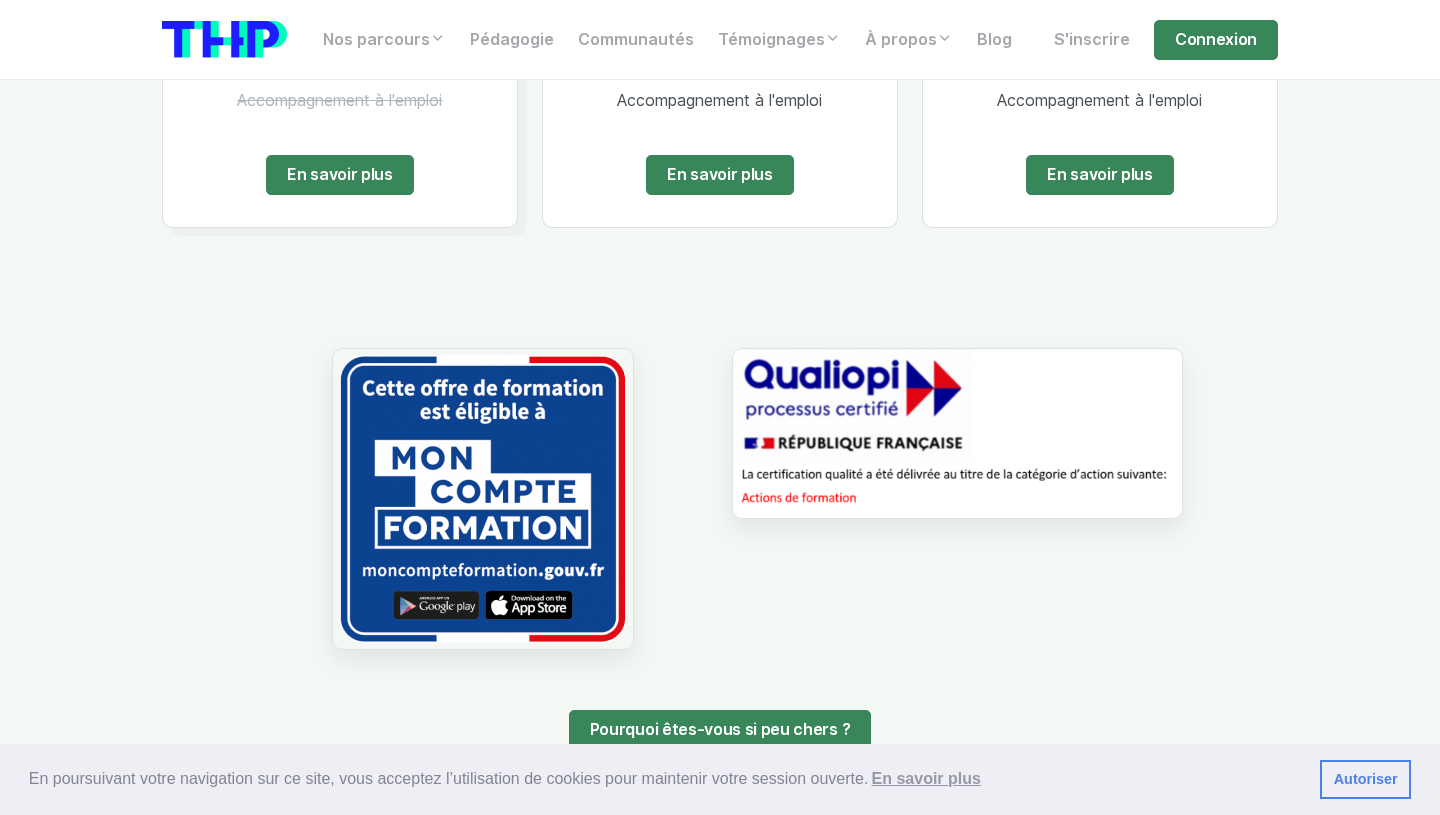click at bounding box center (957, 433) 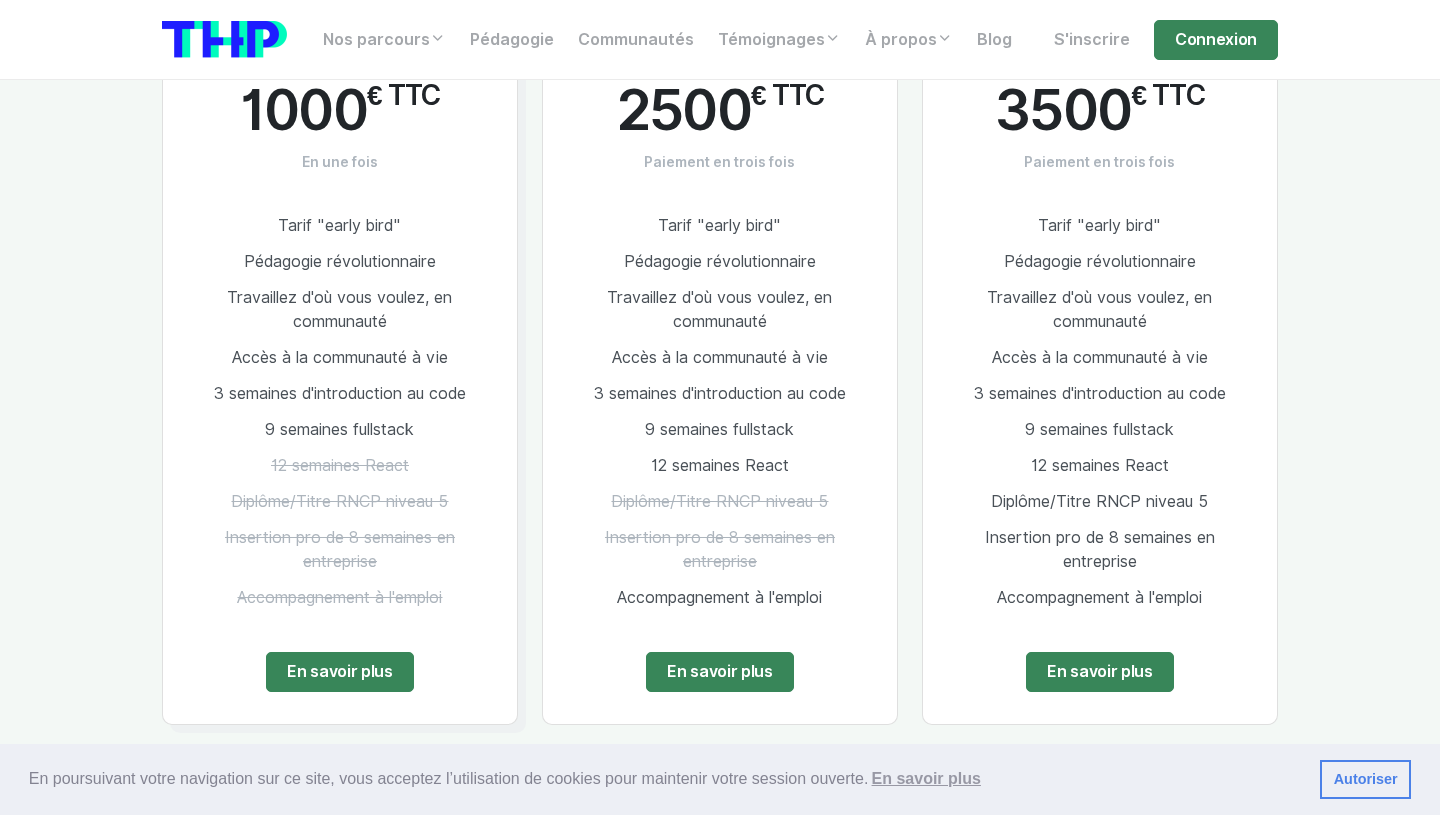 scroll, scrollTop: 3364, scrollLeft: 0, axis: vertical 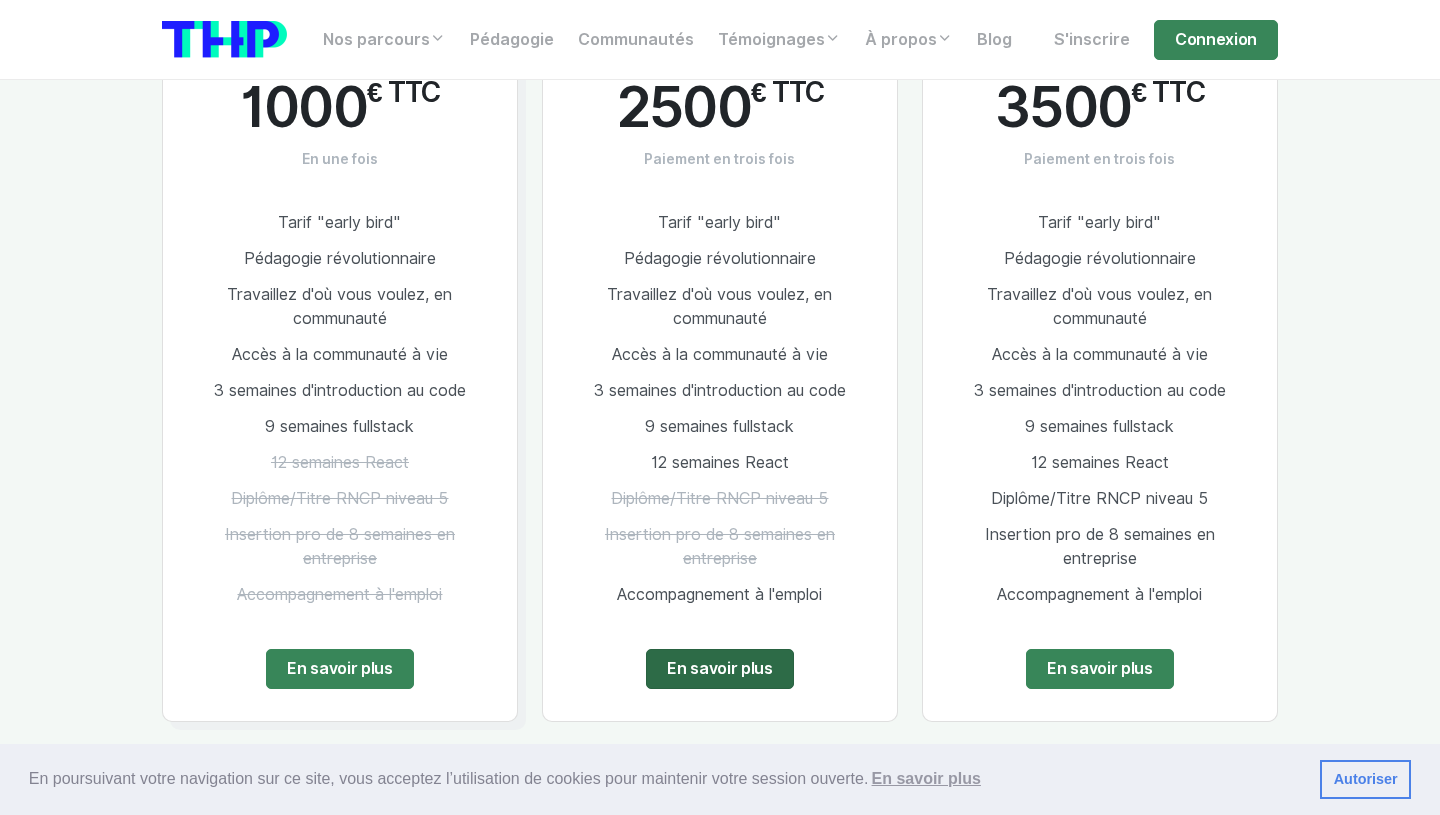 click on "En savoir plus" at bounding box center [720, 669] 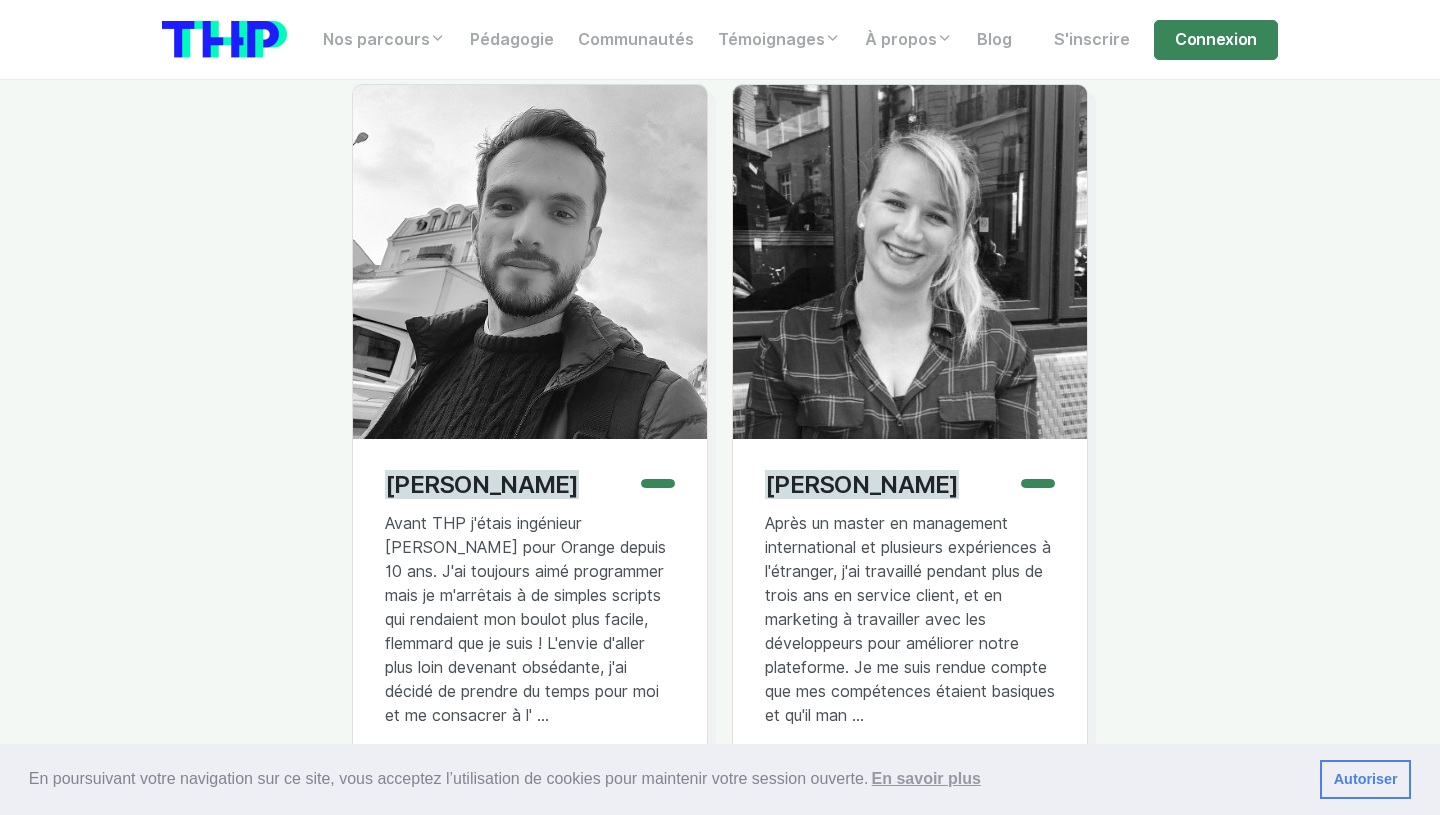 scroll, scrollTop: 13032, scrollLeft: 0, axis: vertical 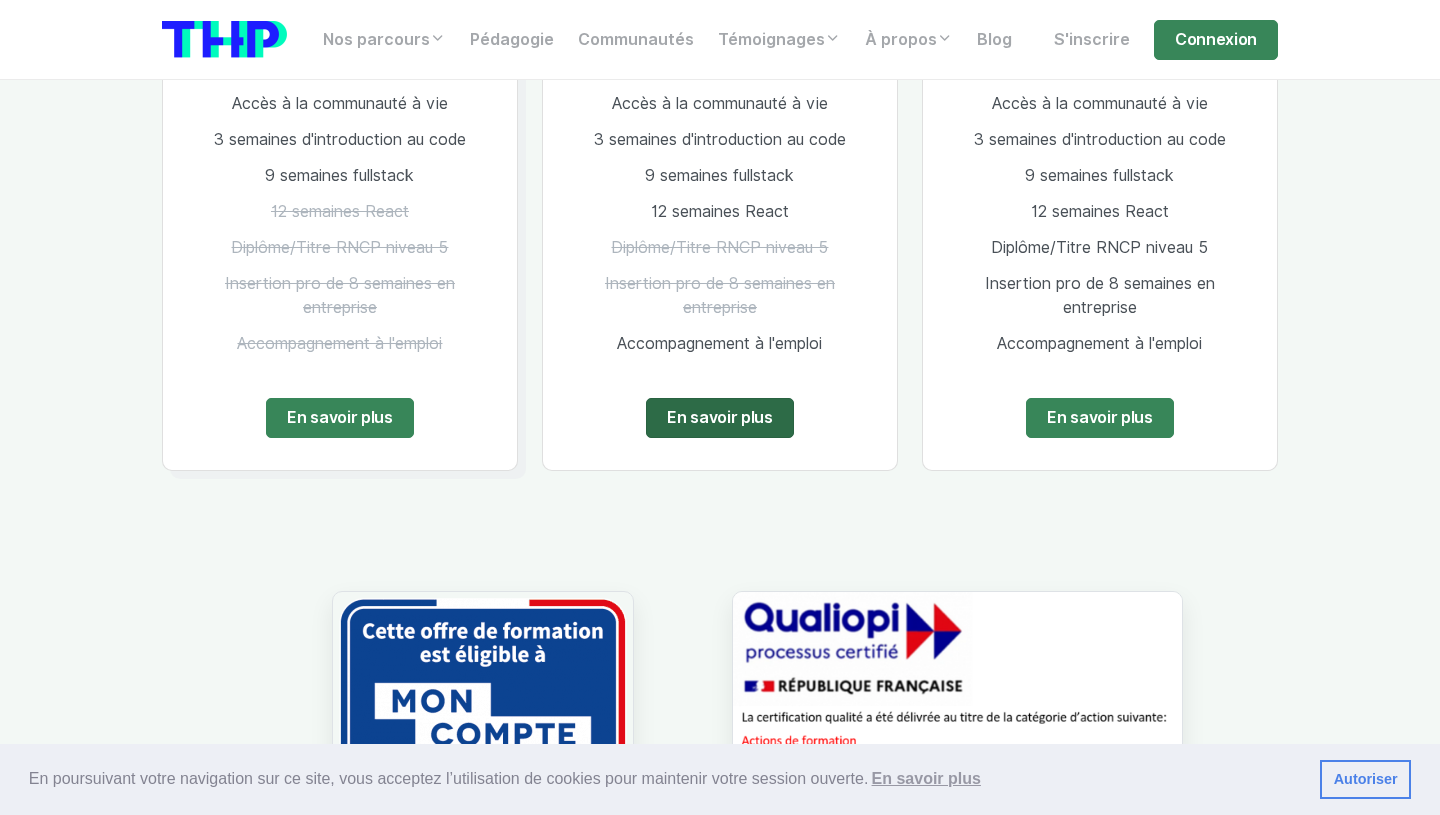 click on "En savoir plus" at bounding box center [720, 418] 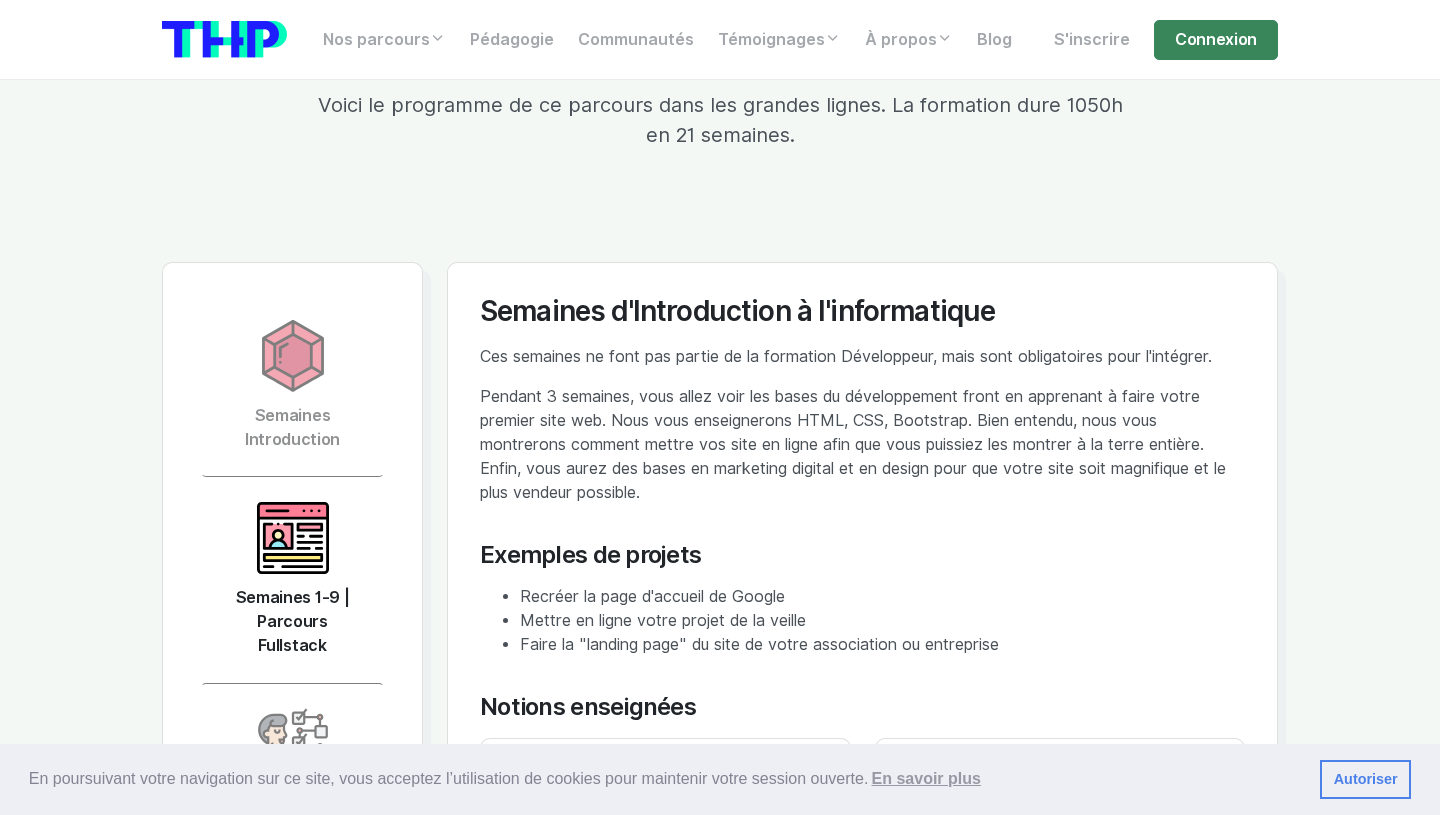 scroll, scrollTop: 4216, scrollLeft: 0, axis: vertical 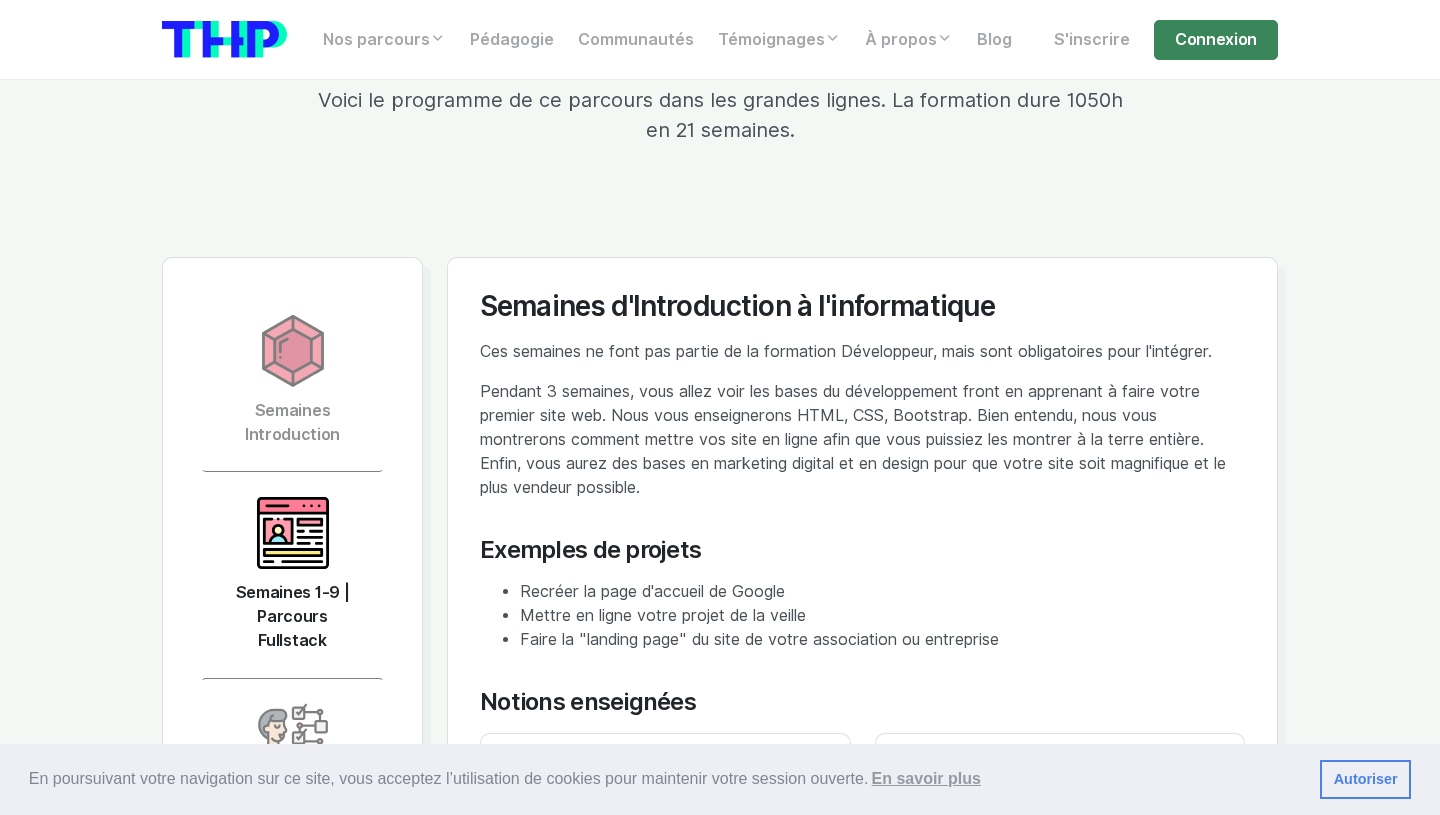 click at bounding box center [293, 533] 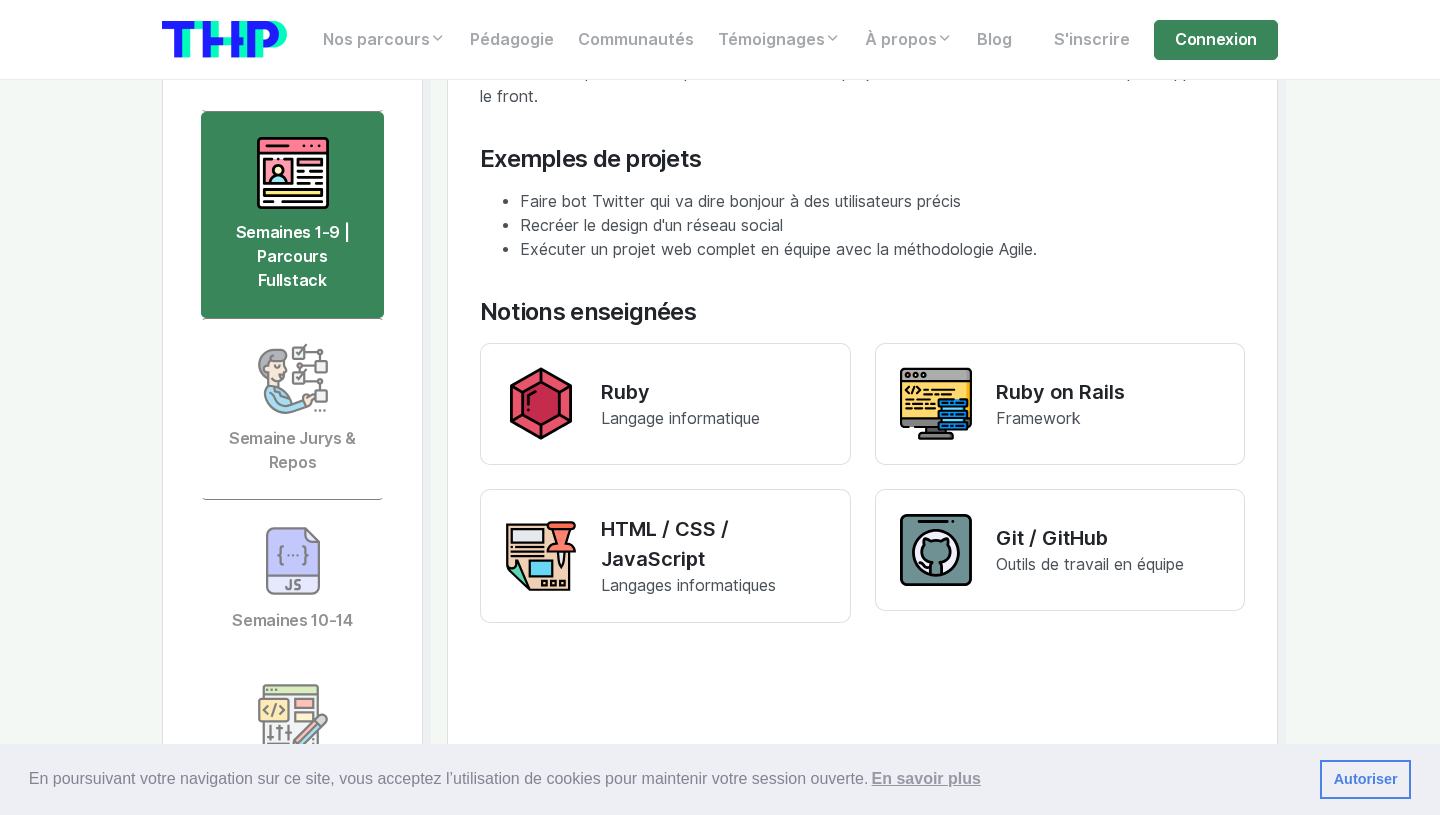 scroll, scrollTop: 4575, scrollLeft: 0, axis: vertical 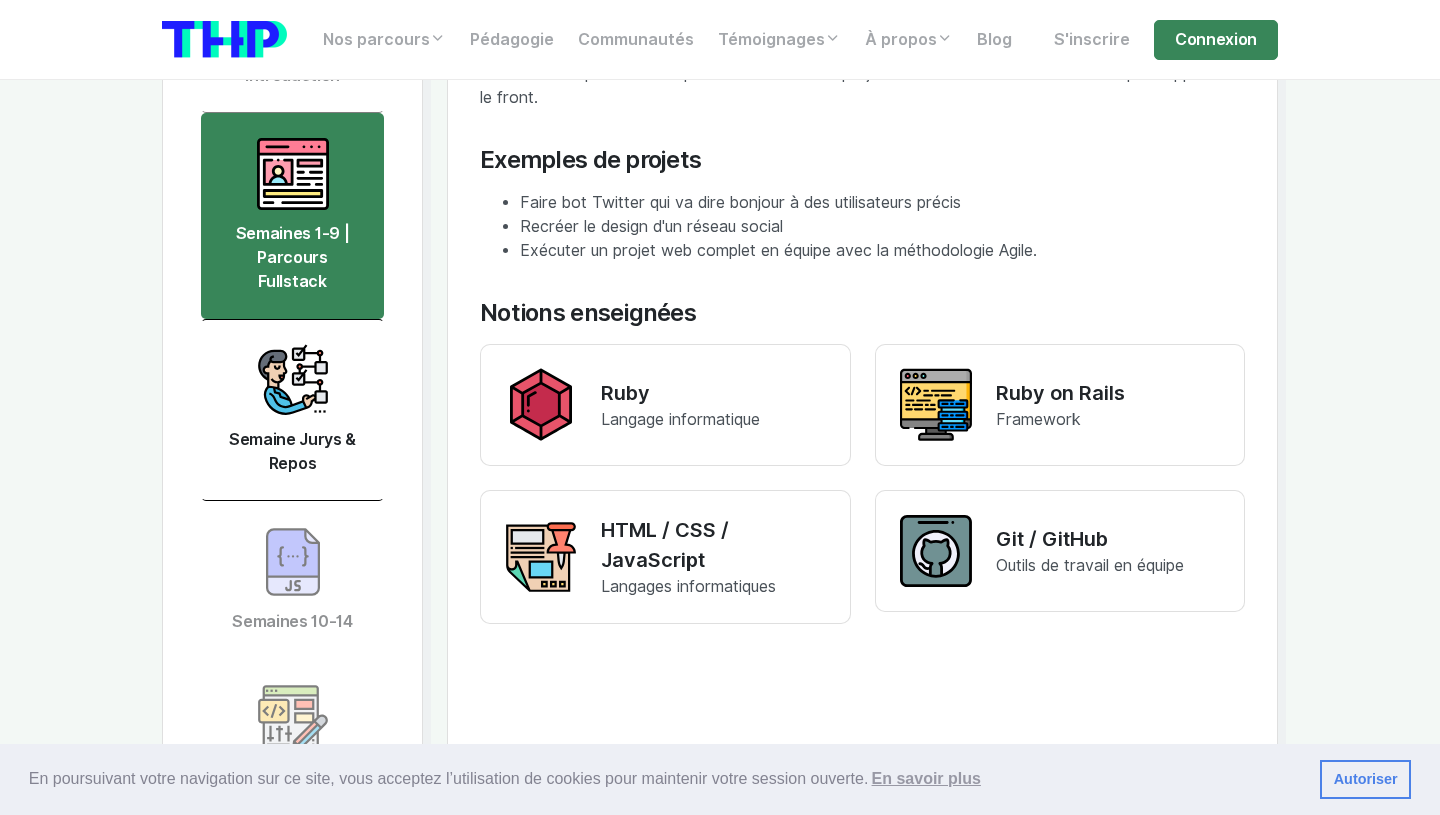 click at bounding box center [293, 380] 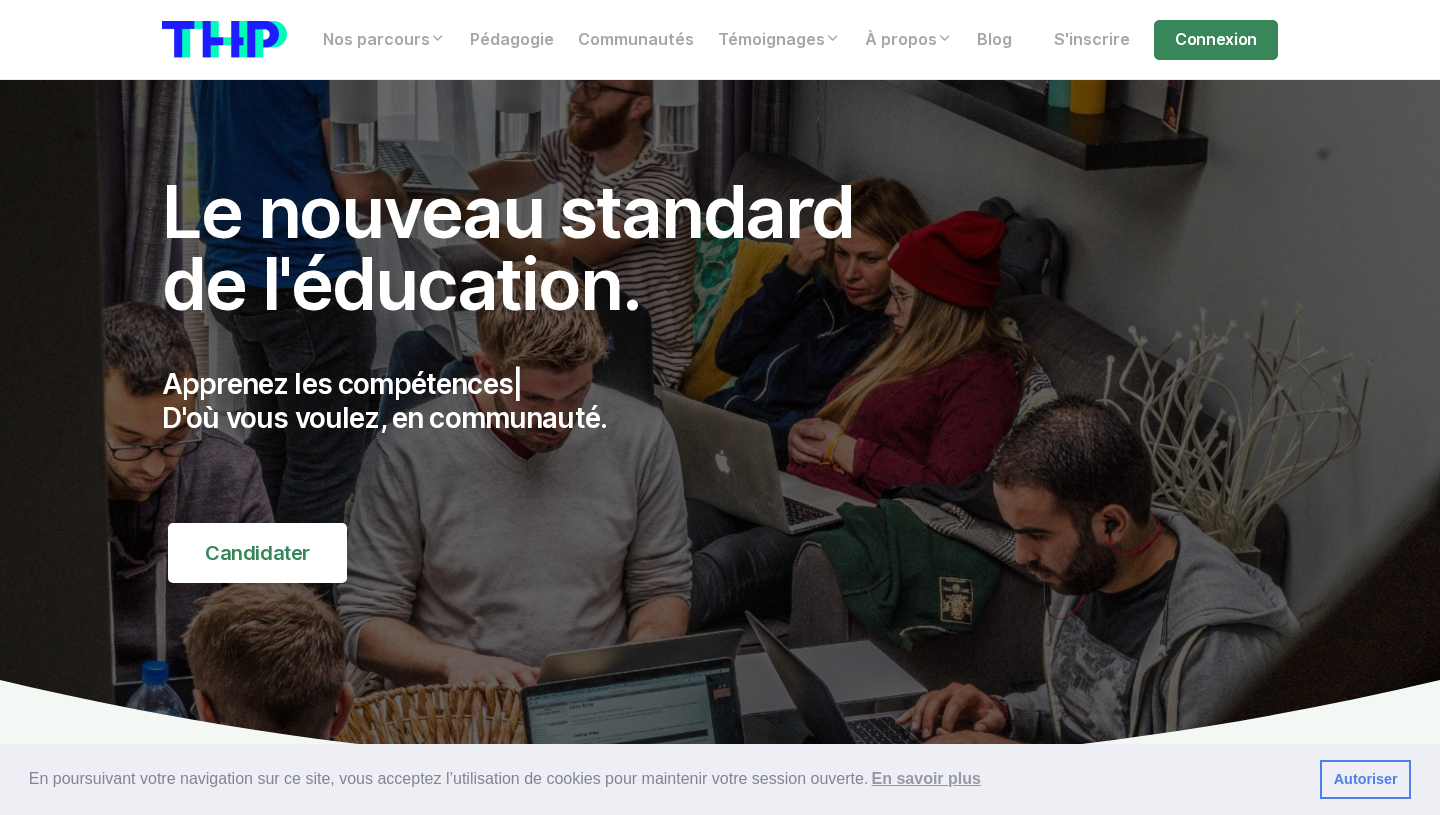 scroll, scrollTop: 3343, scrollLeft: 0, axis: vertical 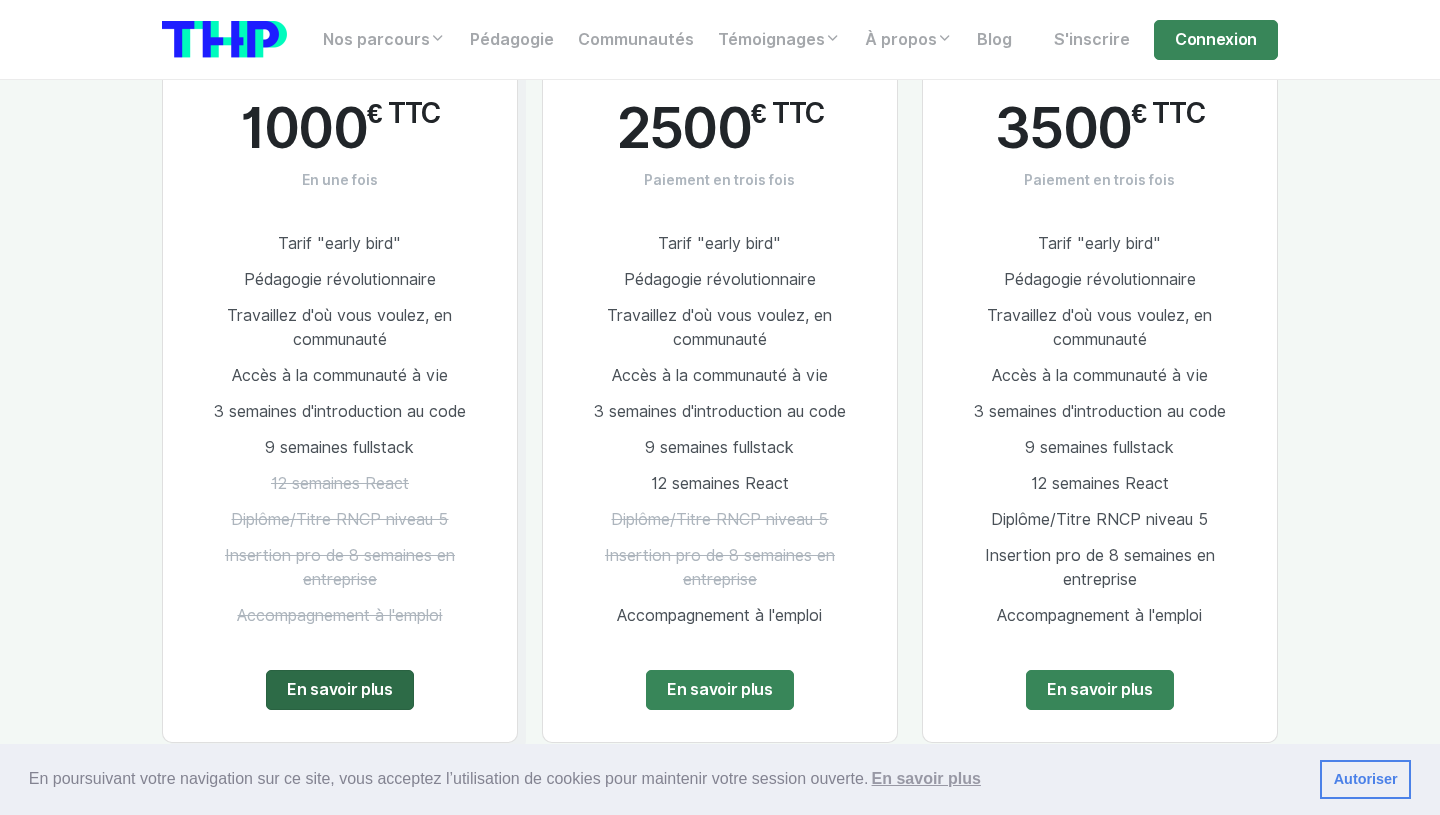 click on "En savoir plus" at bounding box center [340, 690] 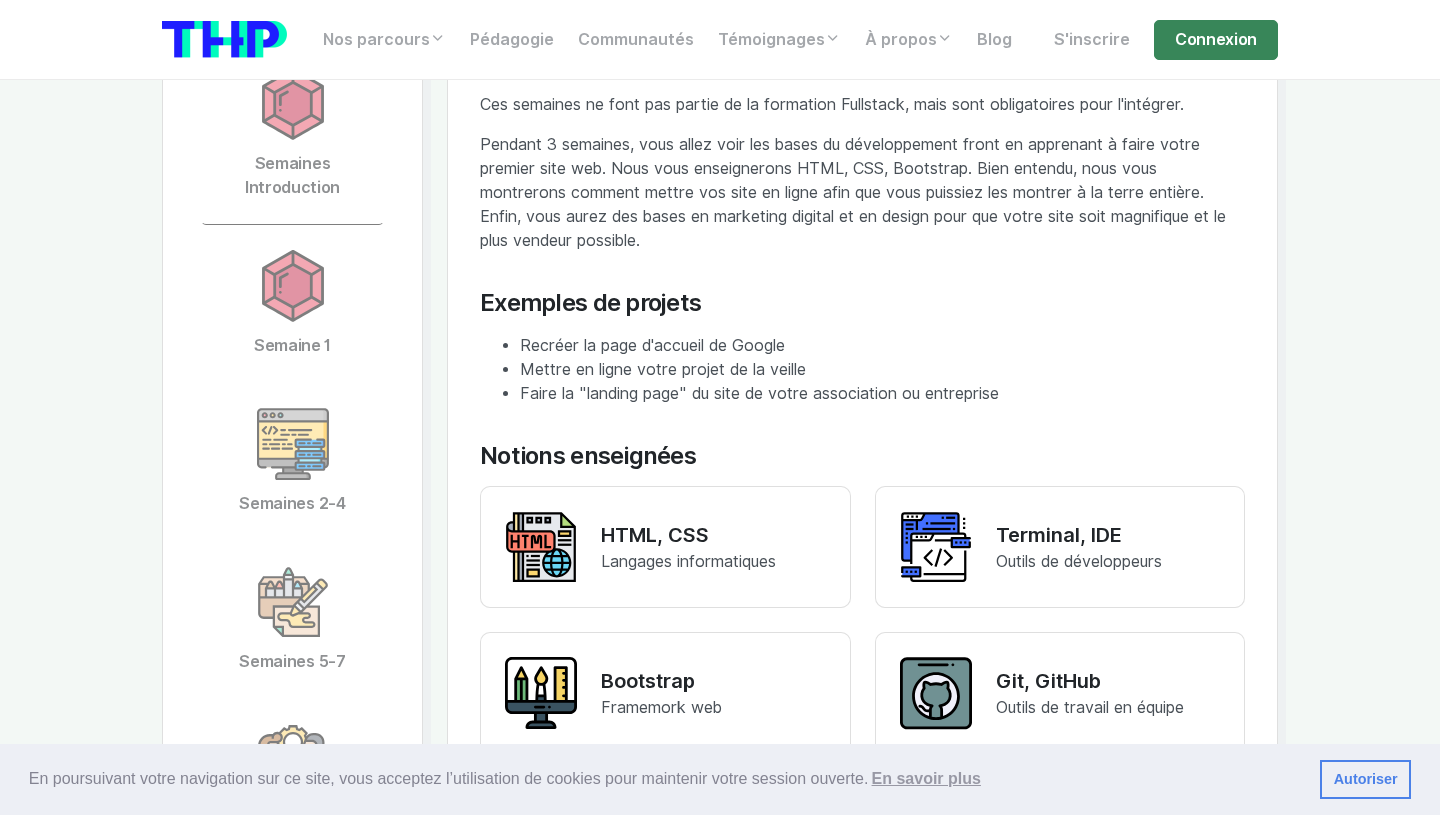 scroll, scrollTop: 4008, scrollLeft: 0, axis: vertical 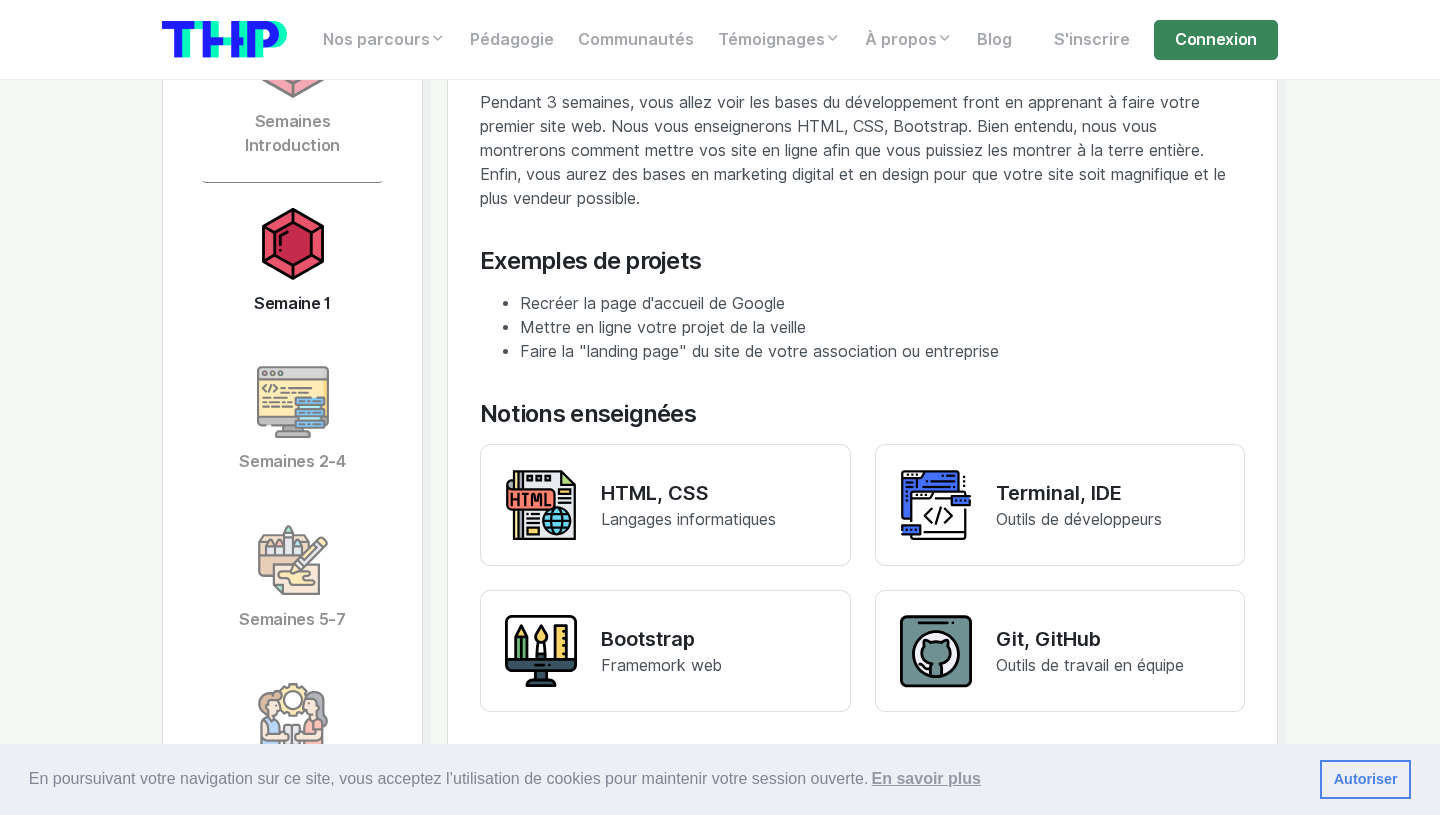 click at bounding box center (293, 244) 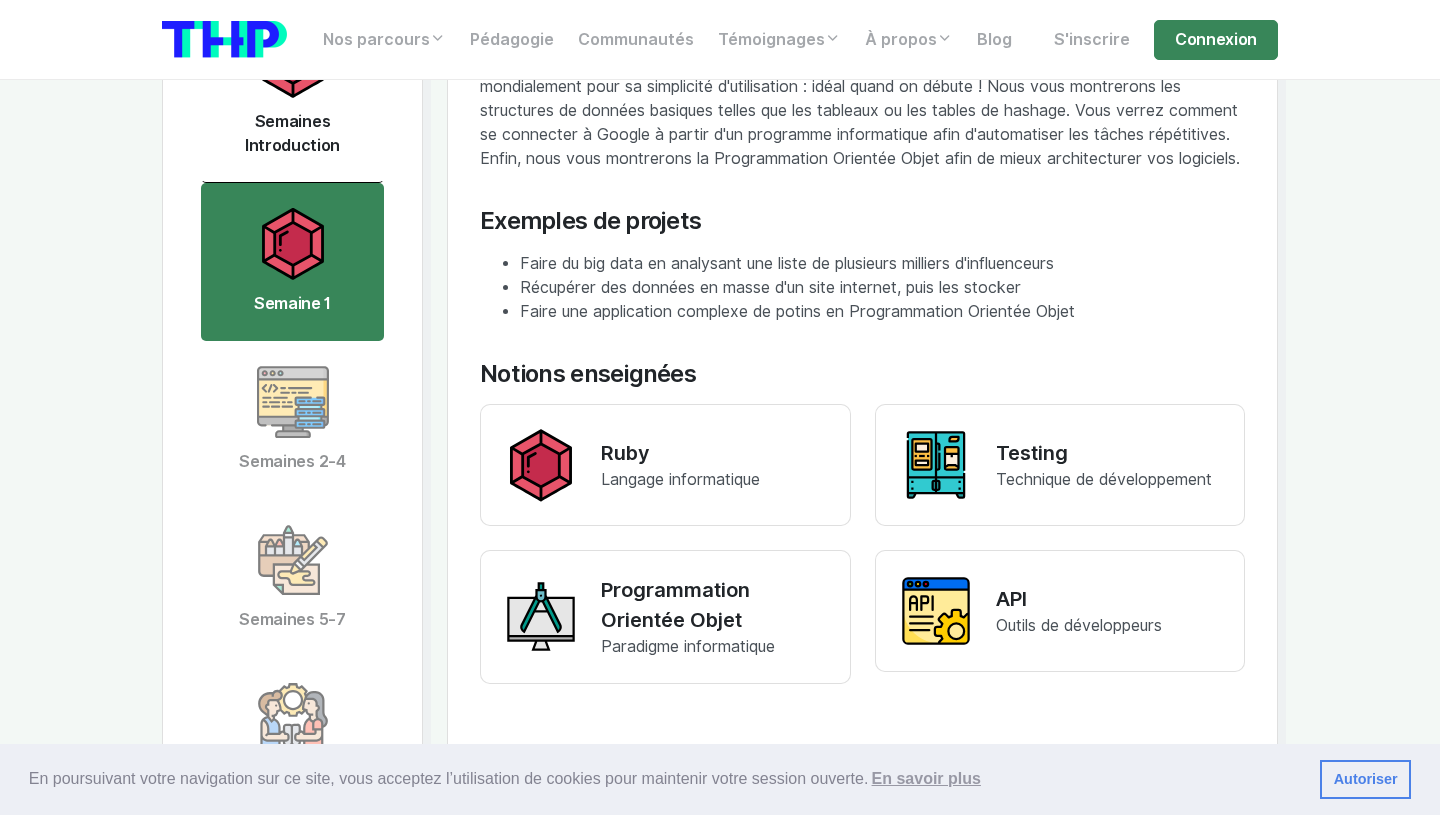 click on "Semaines Introduction" at bounding box center [292, 92] 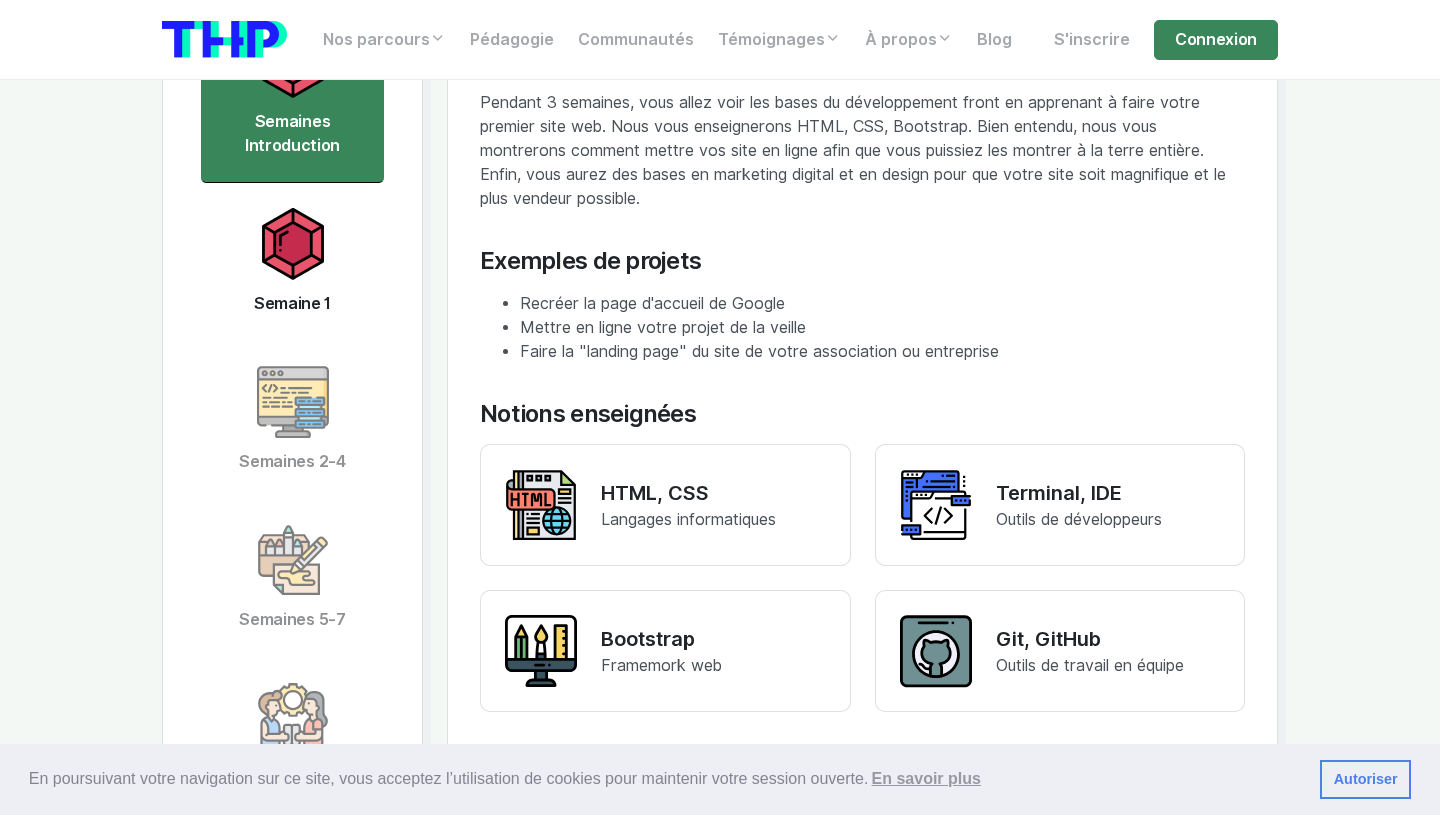 click at bounding box center [293, 244] 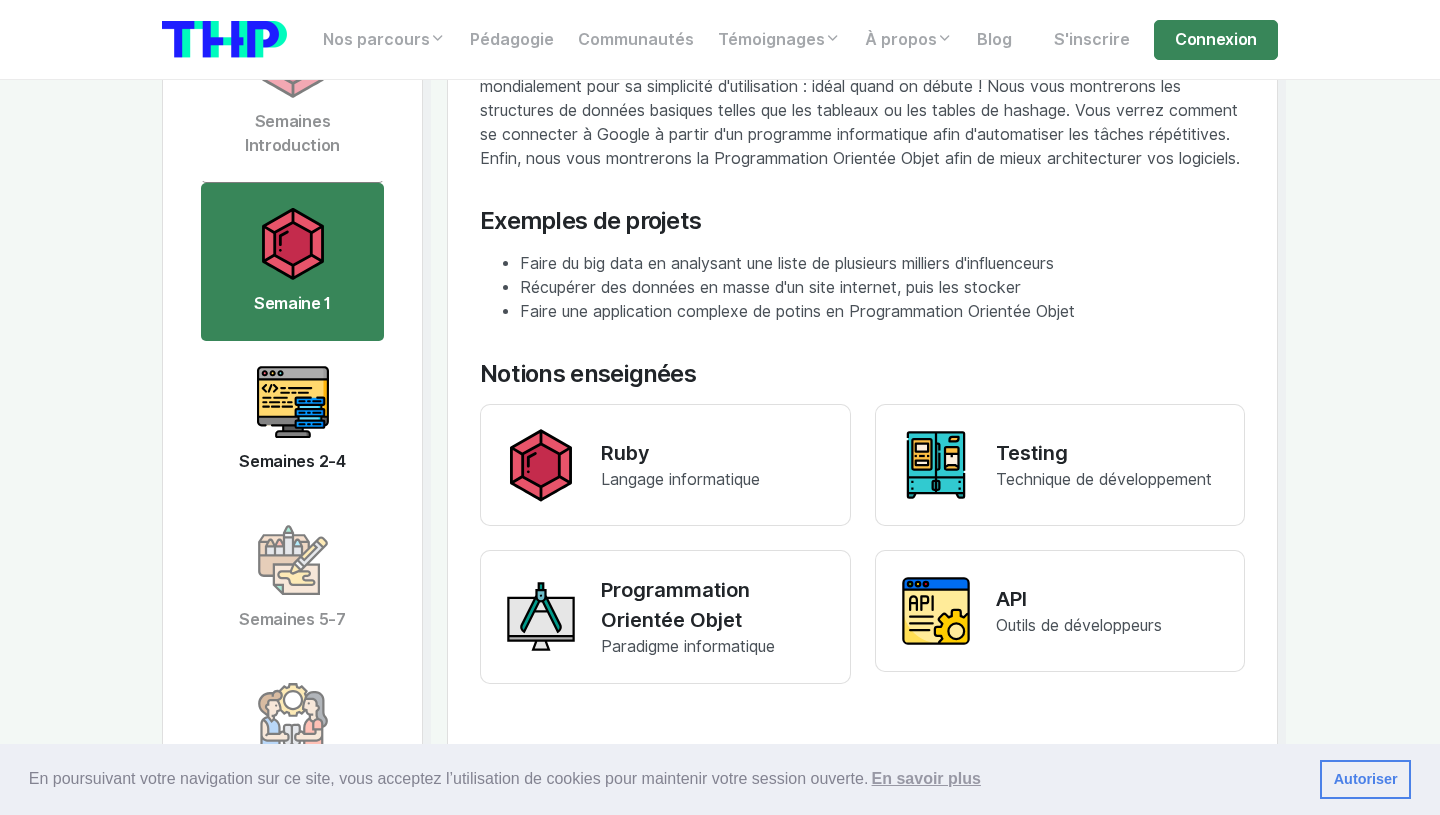 click at bounding box center (293, 402) 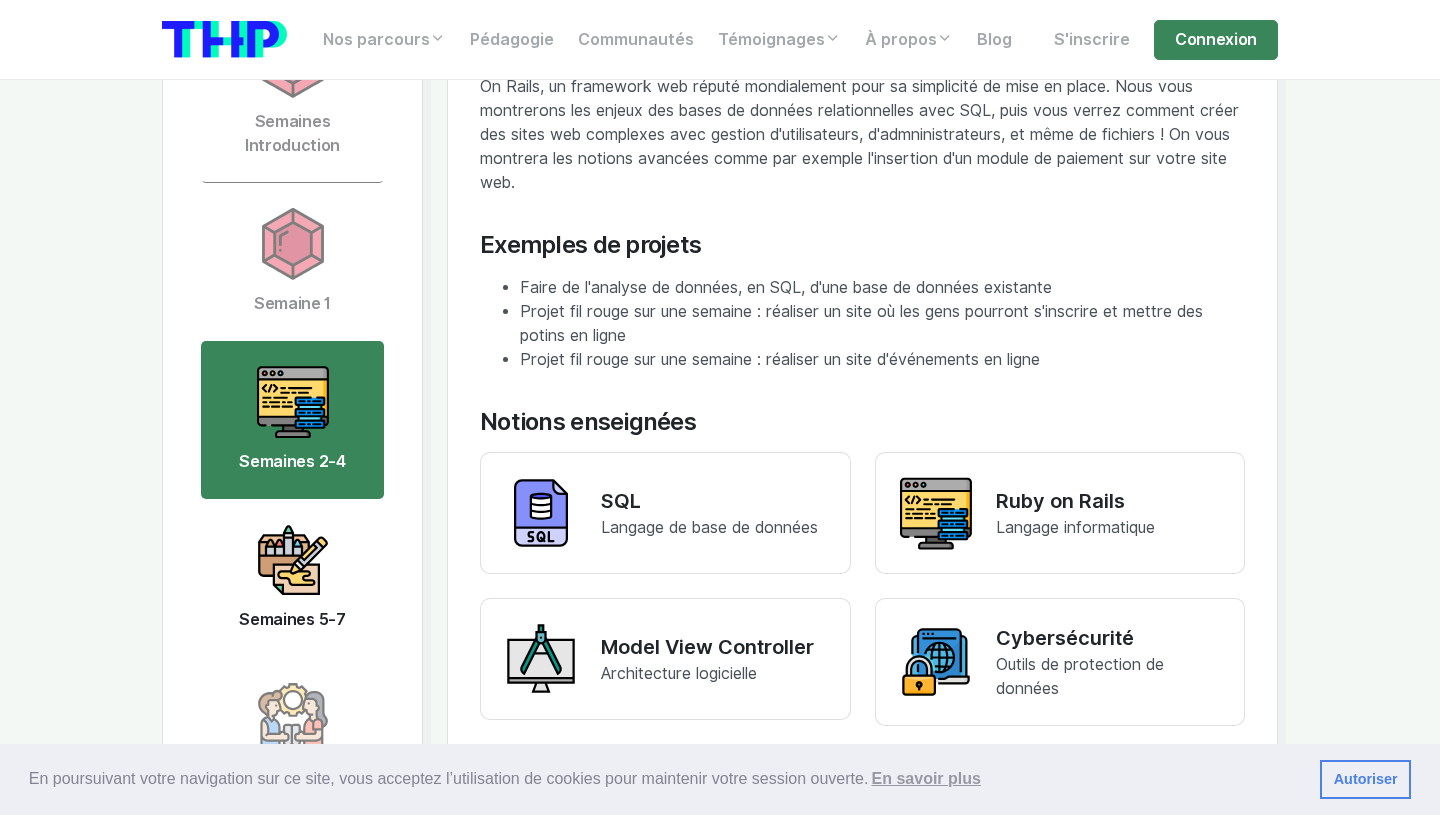 click at bounding box center [293, 560] 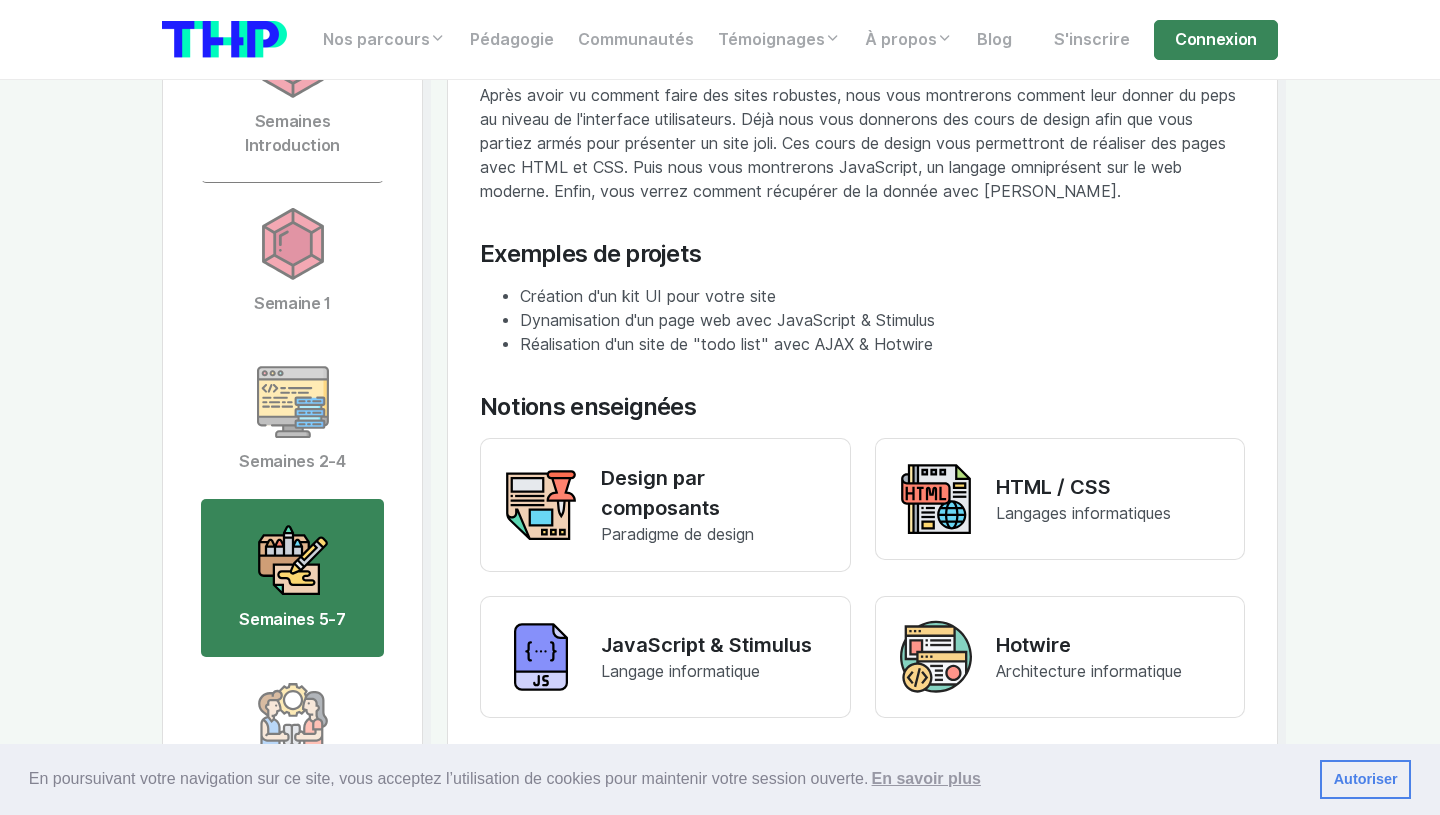 click on "Langage informatique" at bounding box center (680, 671) 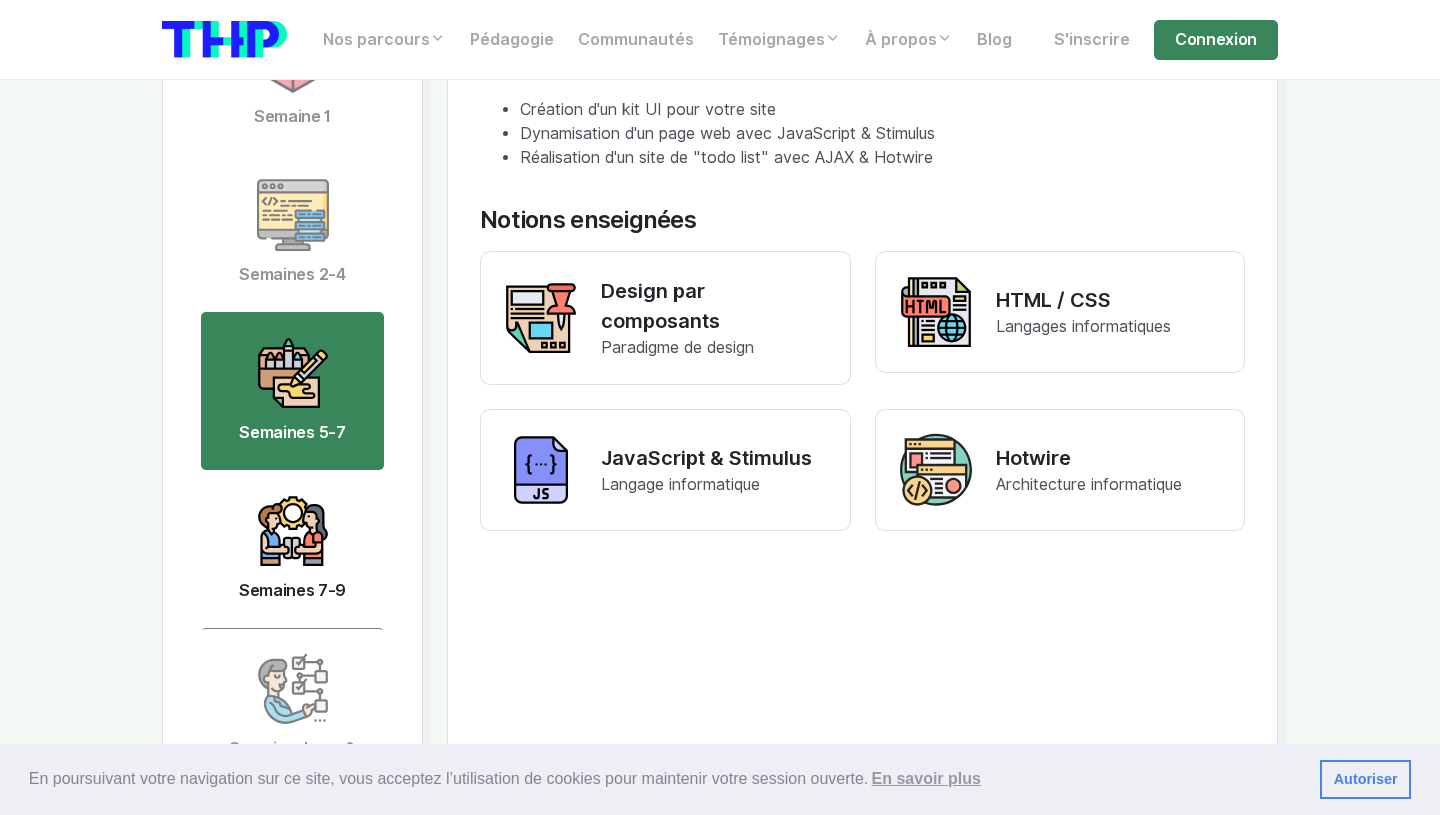scroll, scrollTop: 4198, scrollLeft: 0, axis: vertical 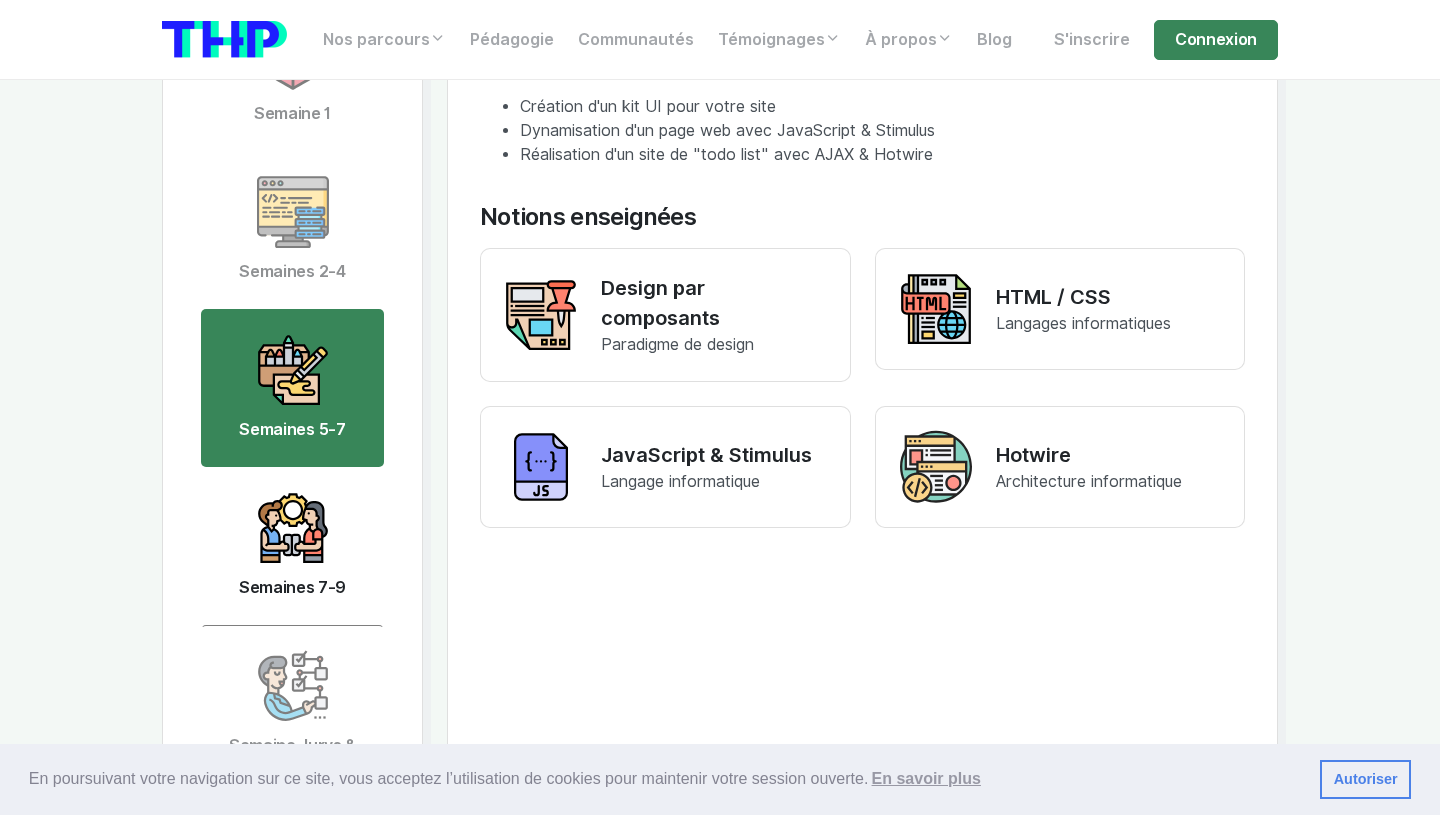 click at bounding box center (293, 528) 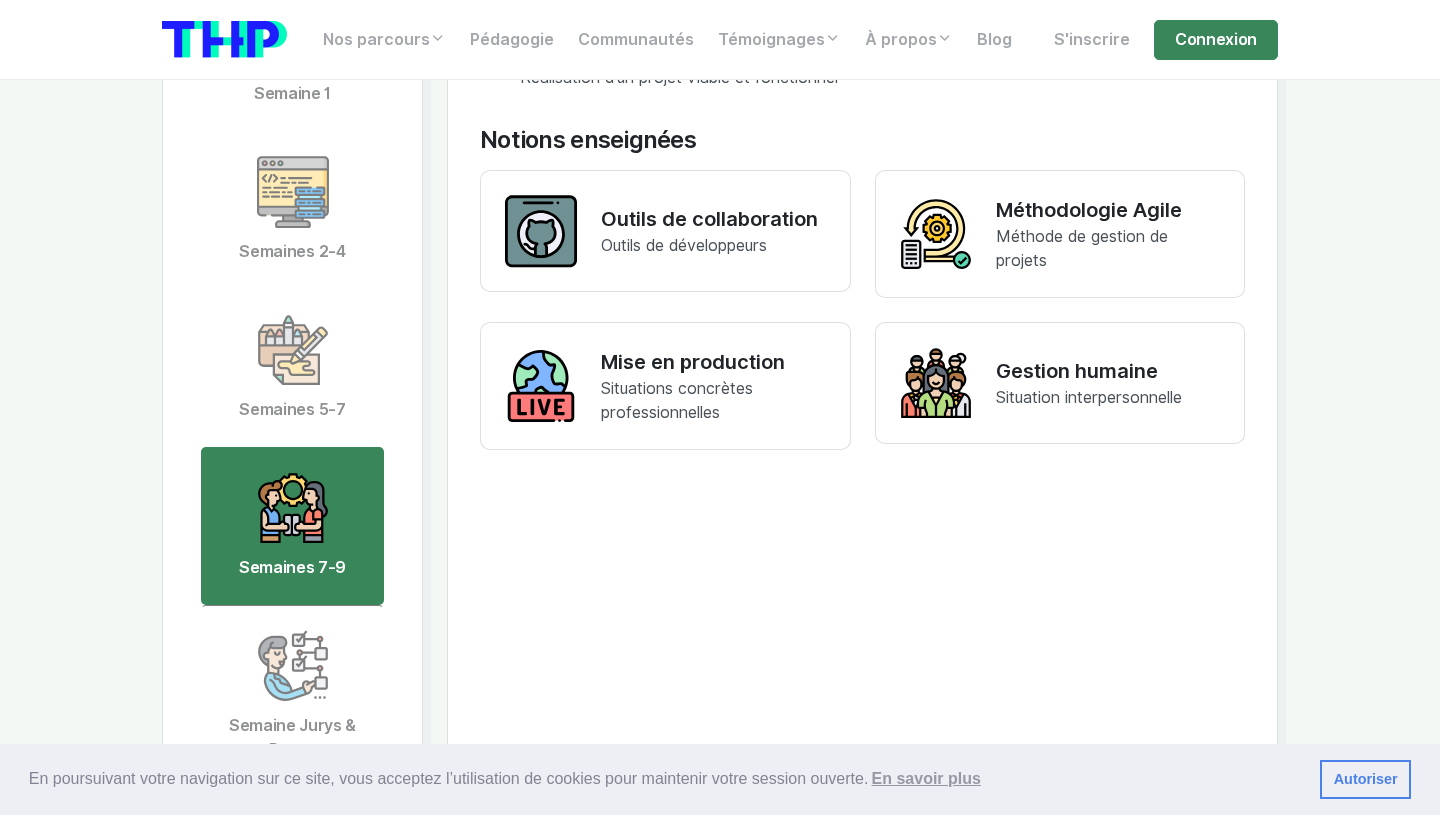 scroll, scrollTop: 4455, scrollLeft: 0, axis: vertical 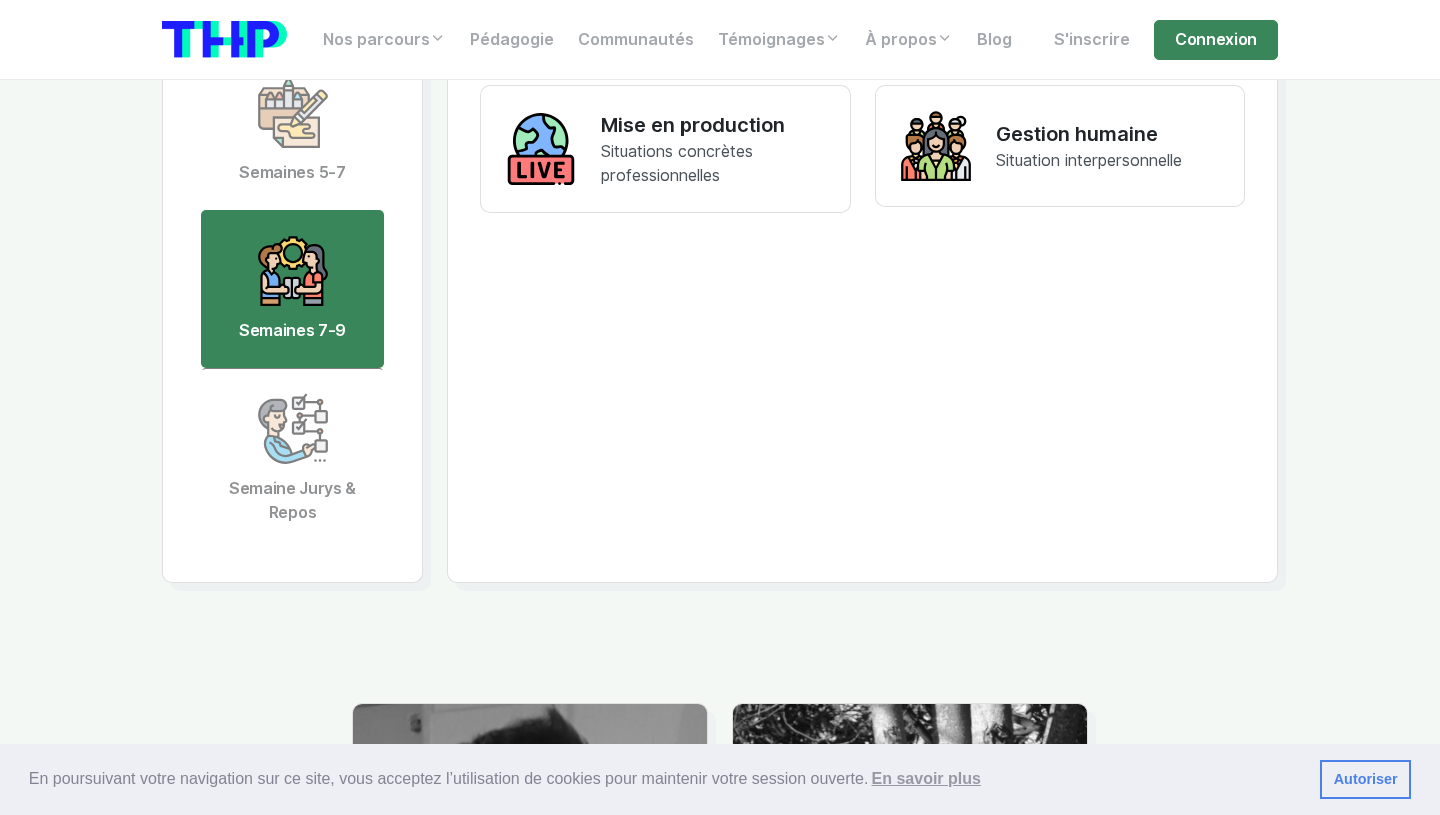 click on "Semaine Jurys & Repos" at bounding box center [292, 459] 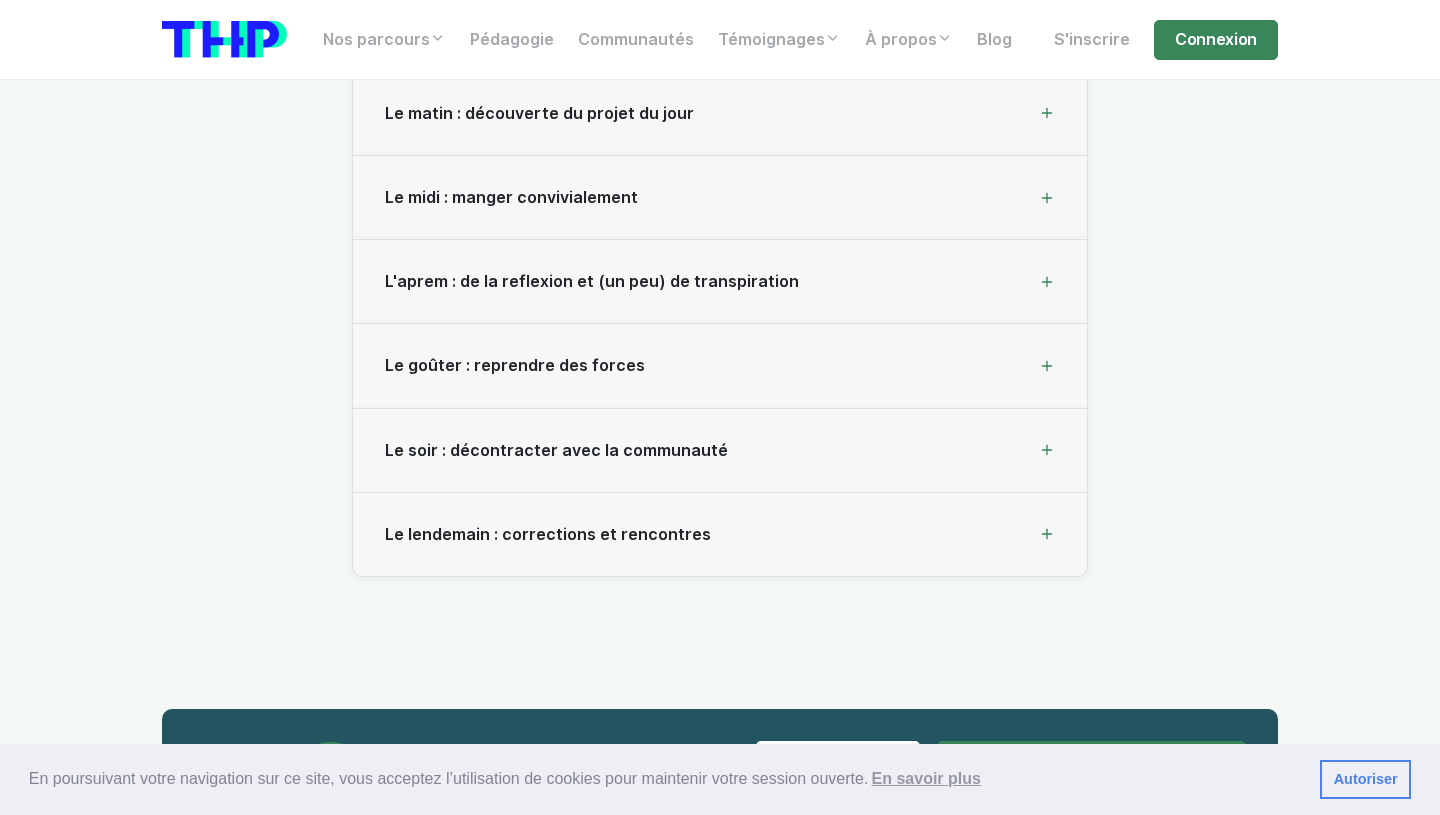 scroll, scrollTop: 6258, scrollLeft: 0, axis: vertical 